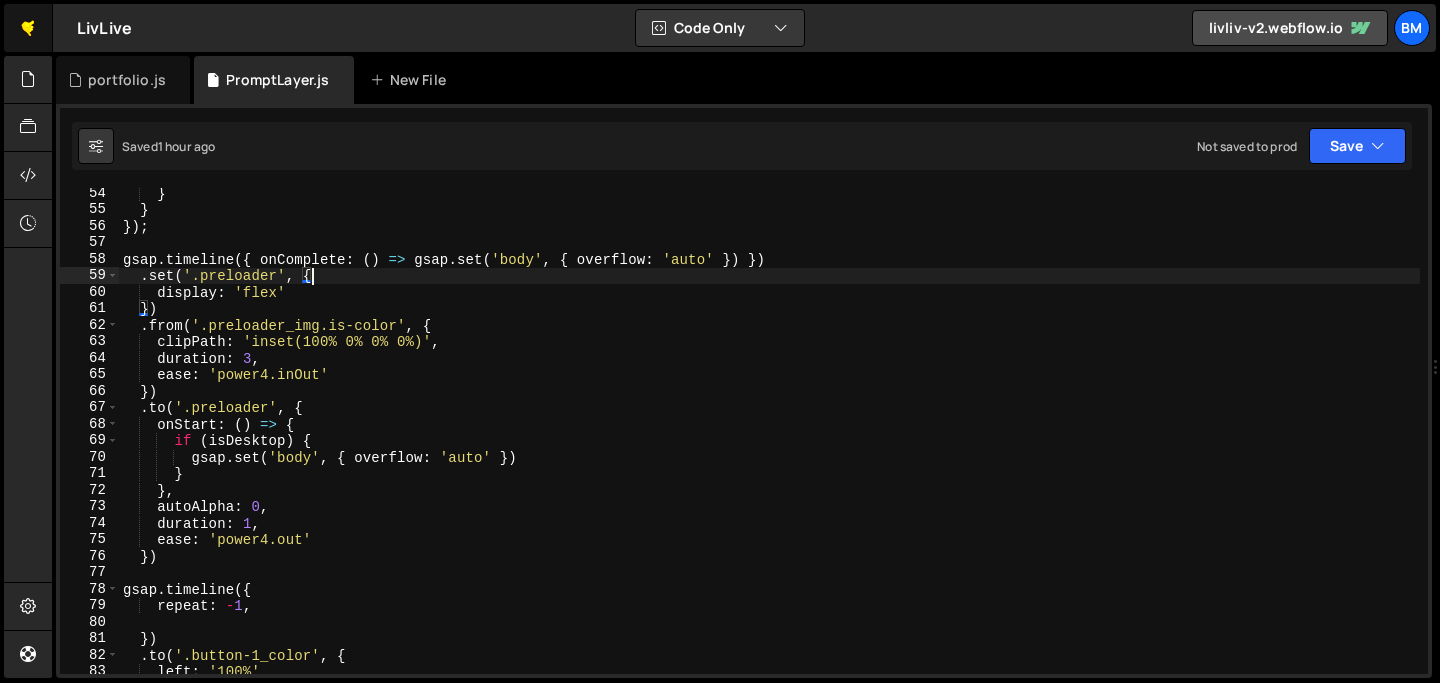 scroll, scrollTop: 0, scrollLeft: 0, axis: both 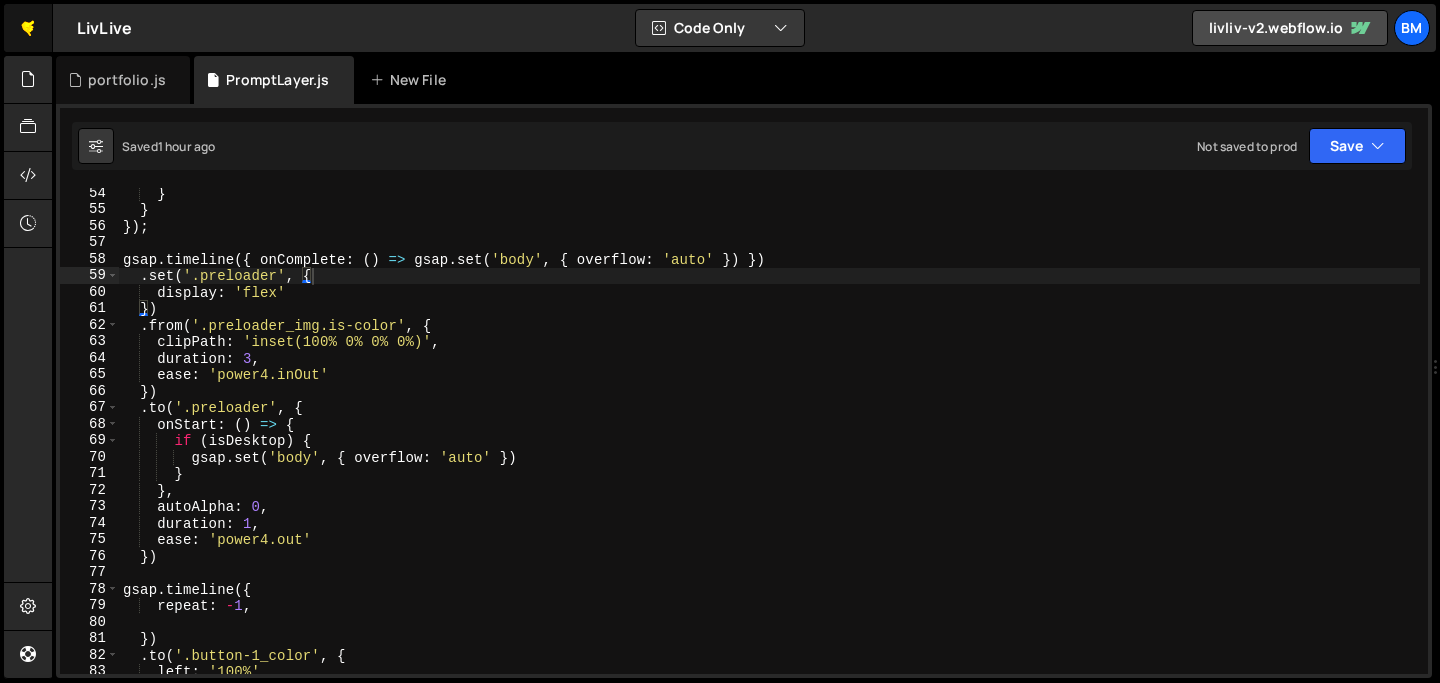 click on "🤙" at bounding box center (28, 28) 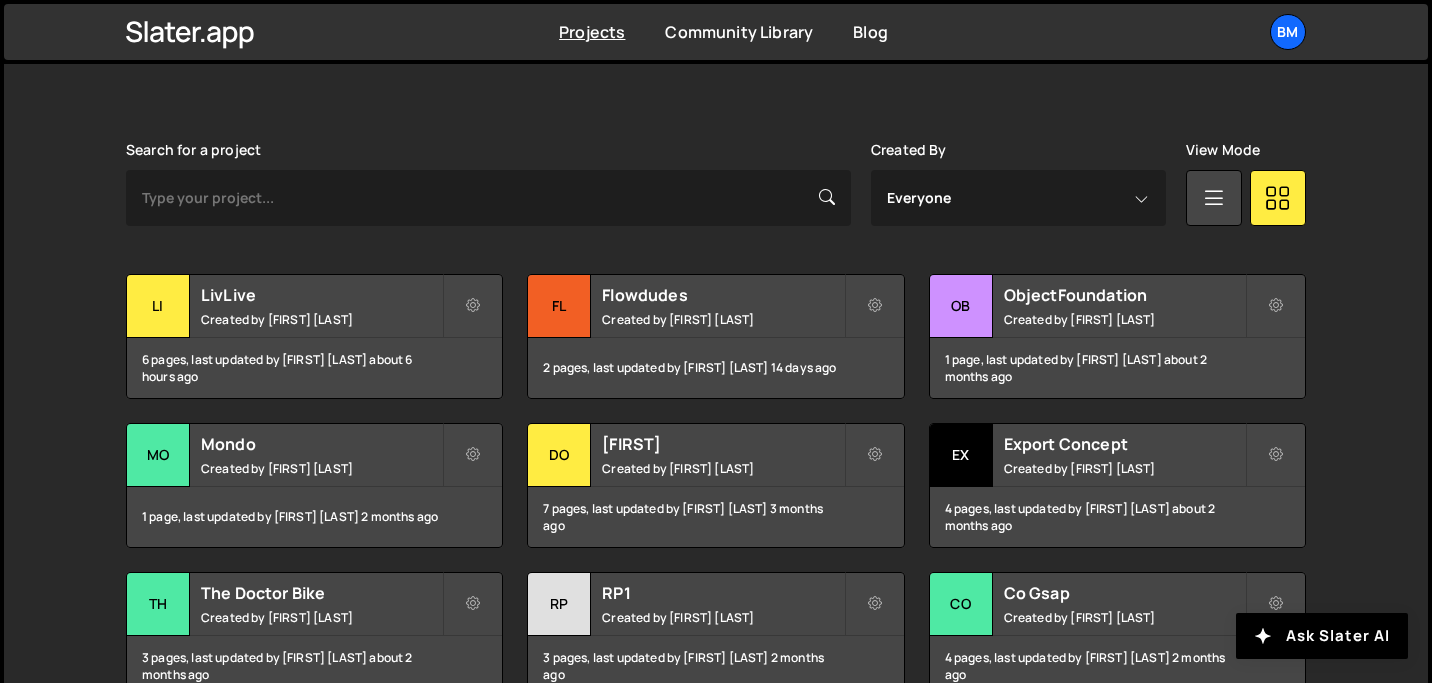 scroll, scrollTop: 533, scrollLeft: 0, axis: vertical 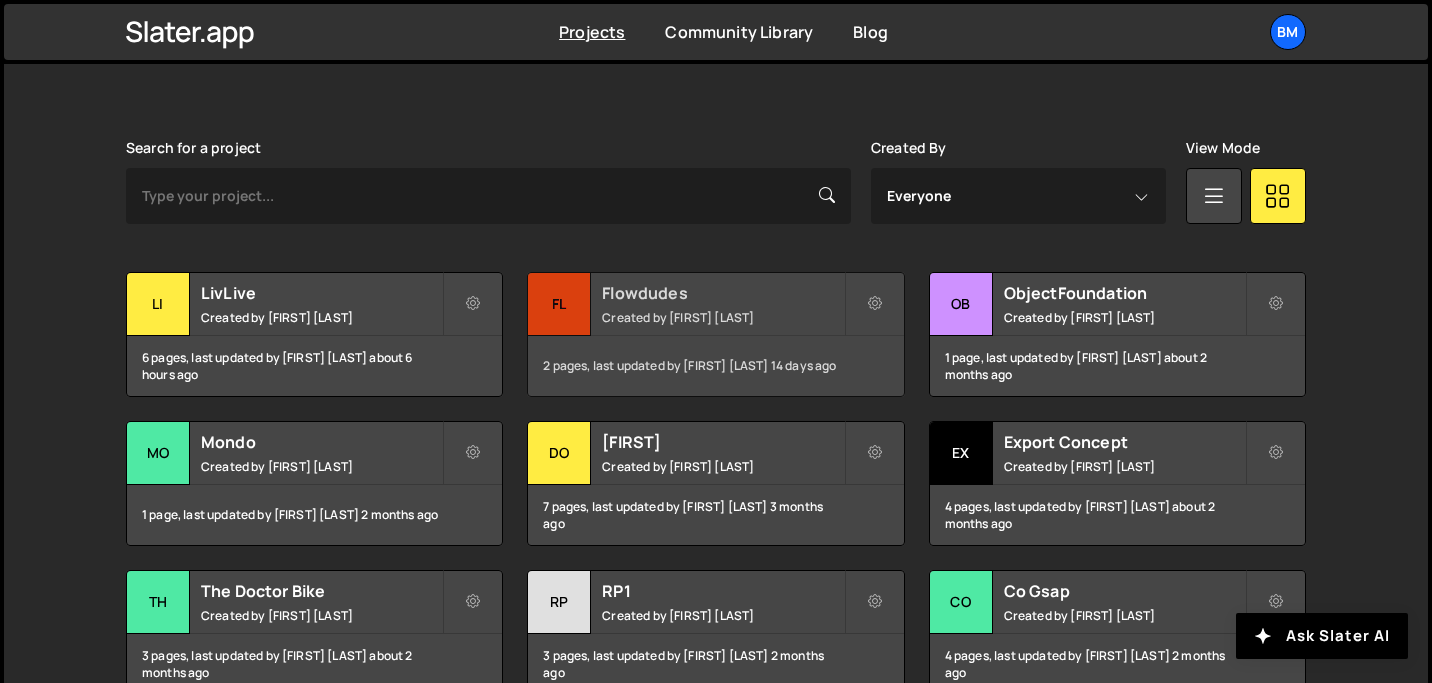 click on "Flowdudes" at bounding box center [722, 293] 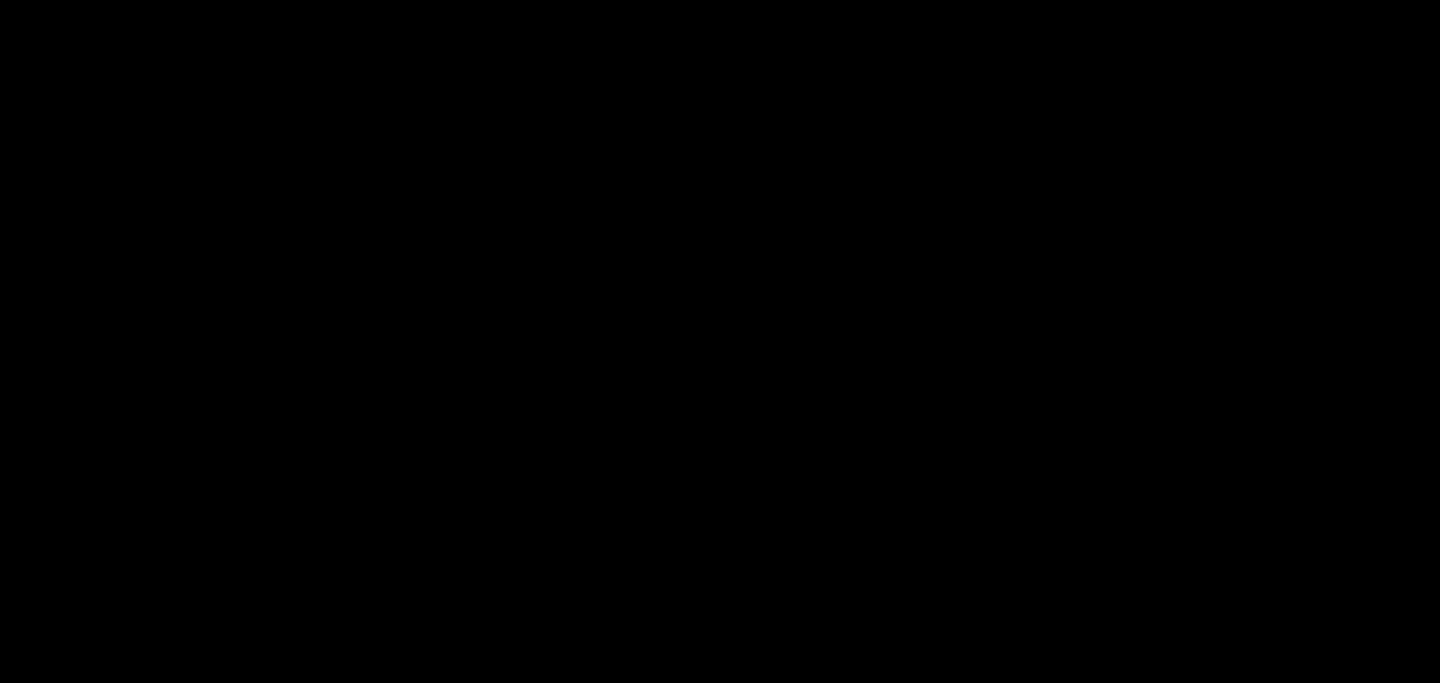 scroll, scrollTop: 0, scrollLeft: 0, axis: both 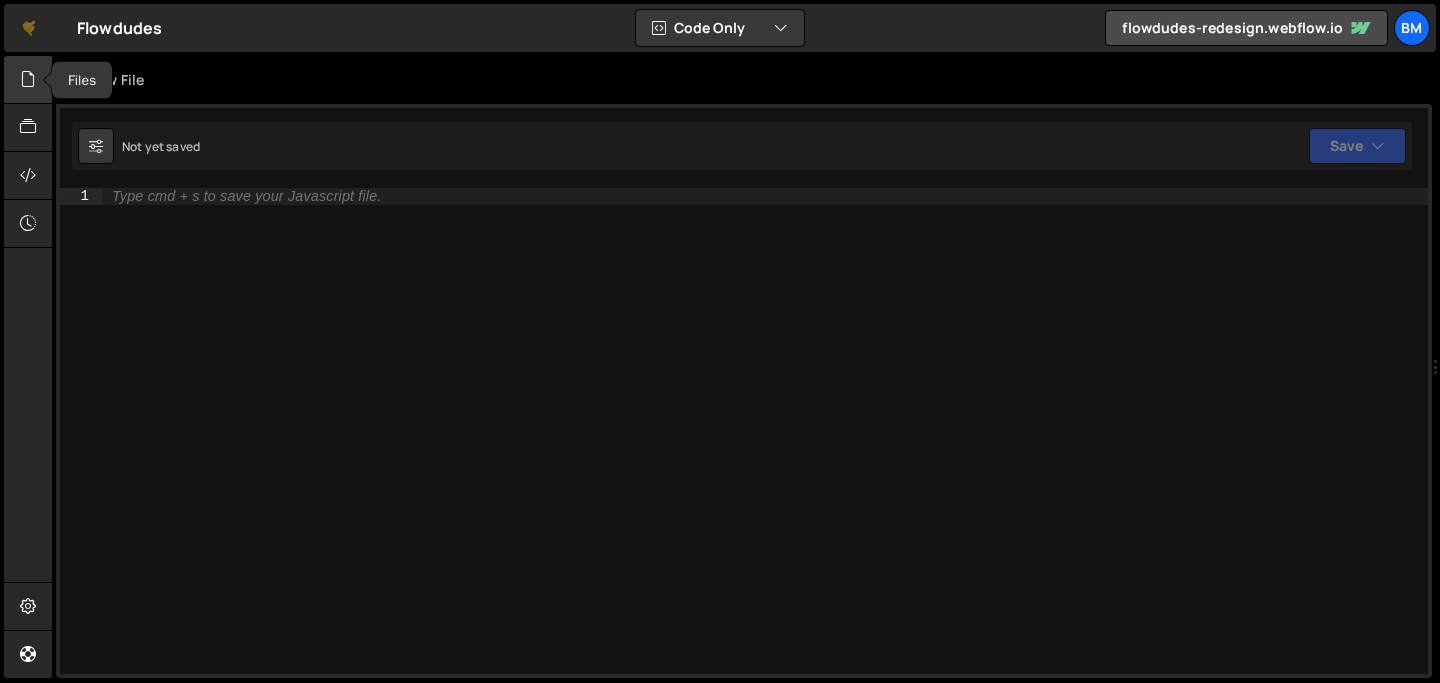 click at bounding box center (28, 80) 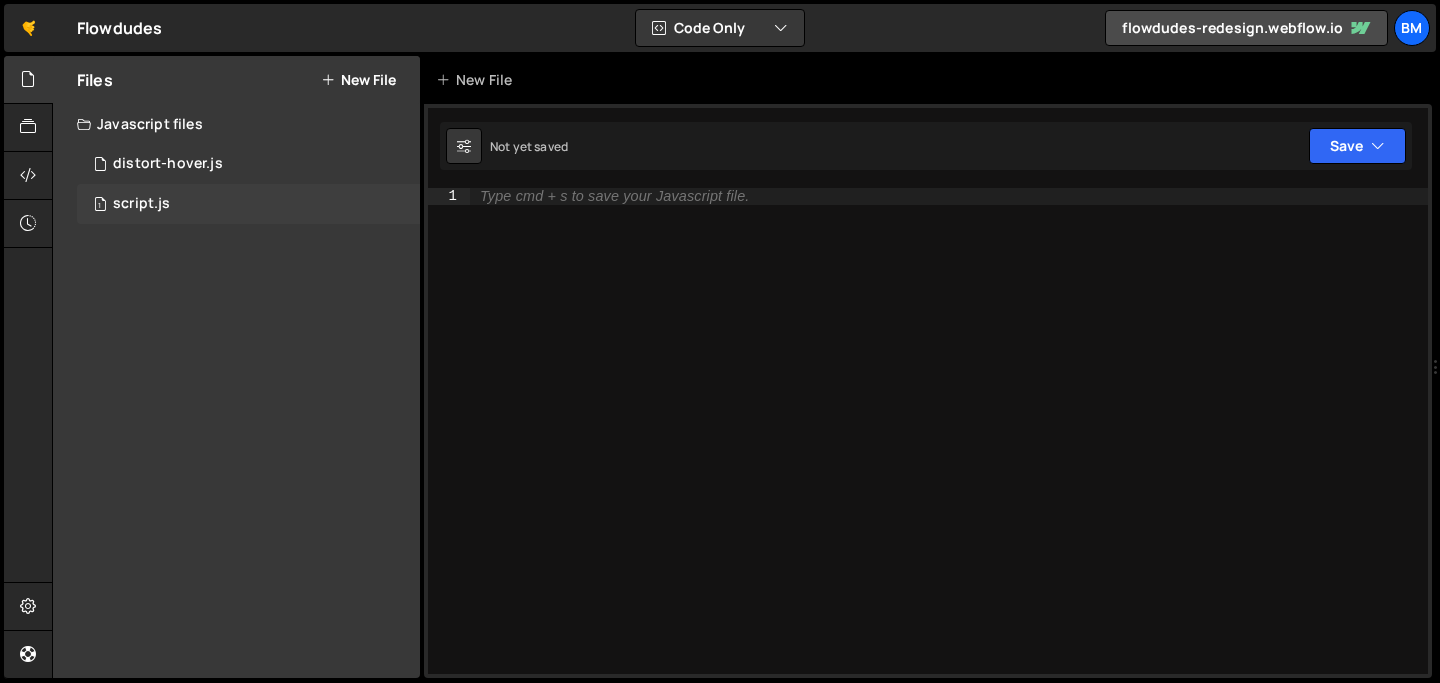 click on "script.js" at bounding box center (141, 204) 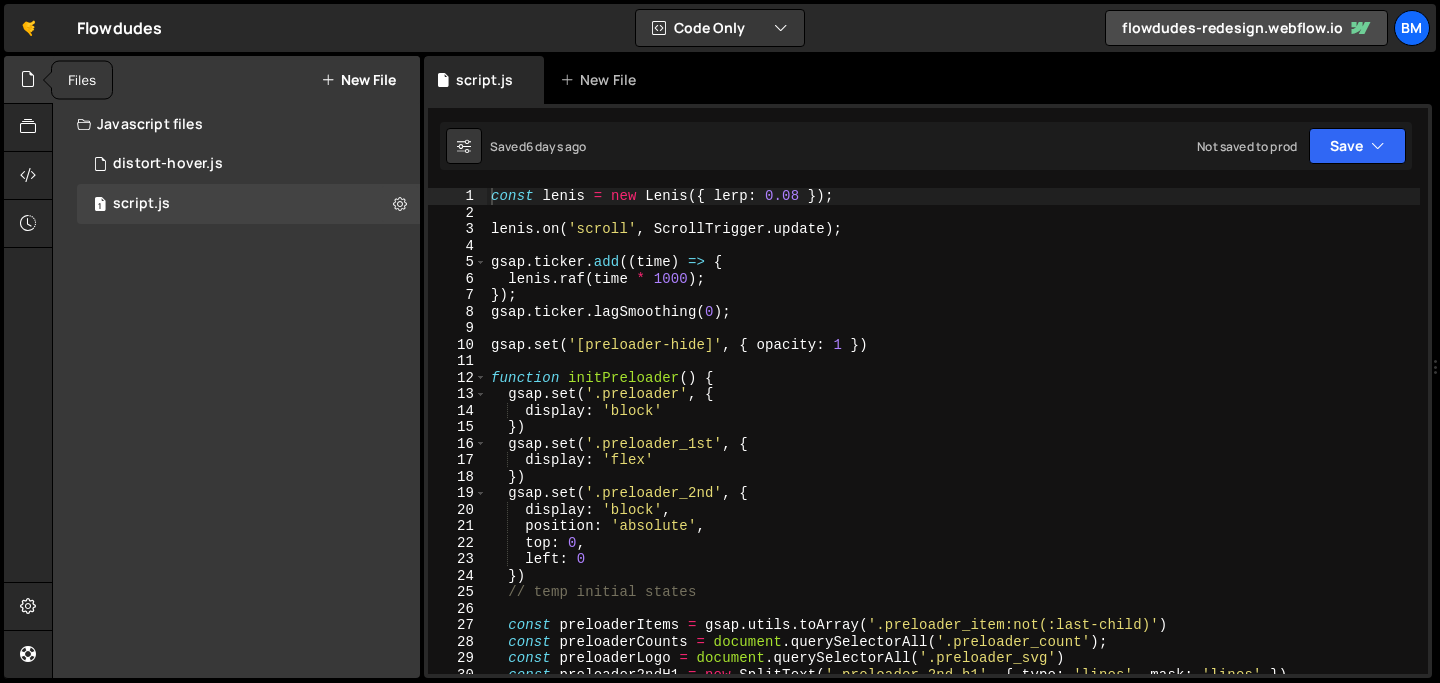click at bounding box center [28, 79] 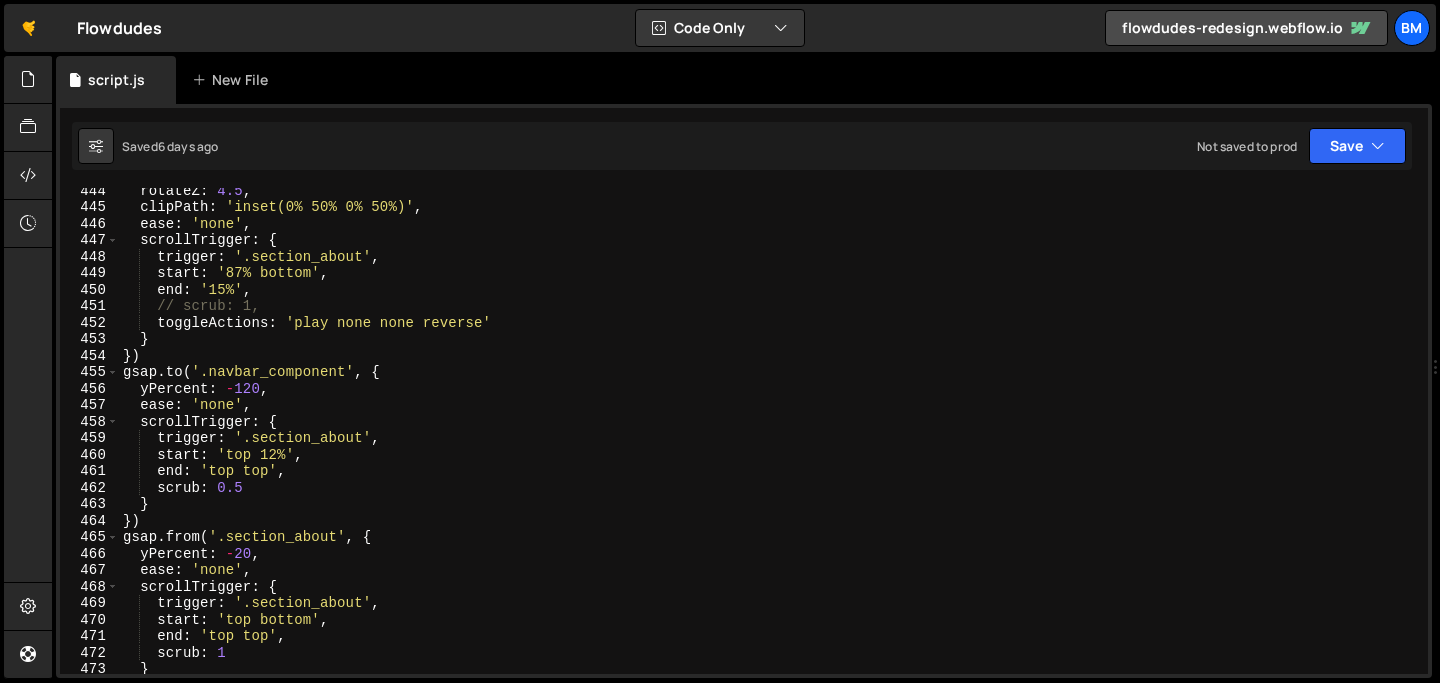 scroll, scrollTop: 7318, scrollLeft: 0, axis: vertical 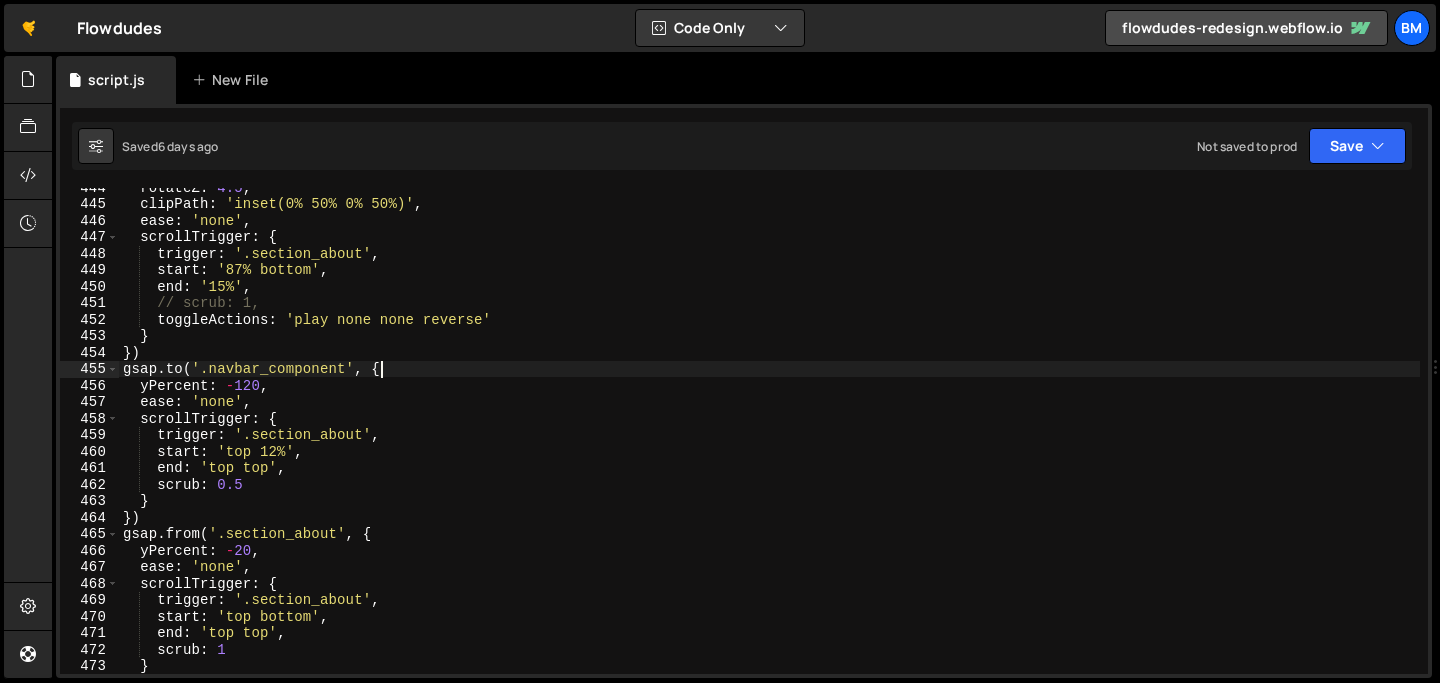 click on "rotateZ :   4.5 ,    clipPath :   'inset(0% 50% 0% 50%)' ,    ease :   'none' ,    scrollTrigger :   {       trigger :   '.section_about' ,       start :   '87% bottom' ,       end :   '15%' ,       // scrub: 1,       toggleActions :   'play none none reverse'    } }) gsap . to ( '.navbar_component' ,   {    yPercent :   - 120 ,    ease :   'none' ,    scrollTrigger :   {       trigger :   '.section_about' ,       start :   'top 12%' ,       end :   'top top' ,       scrub :   0.5    } }) gsap . from ( '.section_about' ,   {    yPercent :   - 20 ,    ease :   'none' ,    scrollTrigger :   {       trigger :   '.section_about' ,       start :   'top bottom' ,       end :   'top top' ,       scrub :   1    } })" at bounding box center (769, 438) 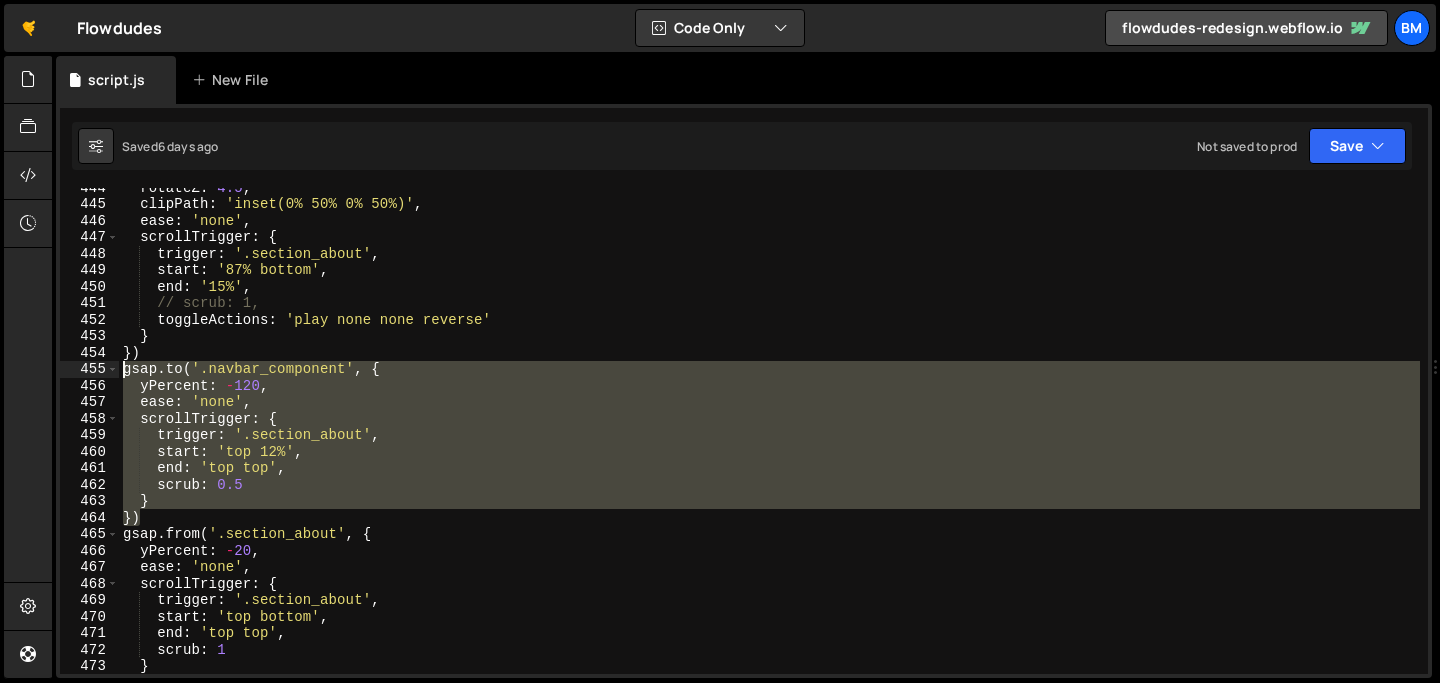 drag, startPoint x: 152, startPoint y: 518, endPoint x: 101, endPoint y: 373, distance: 153.70752 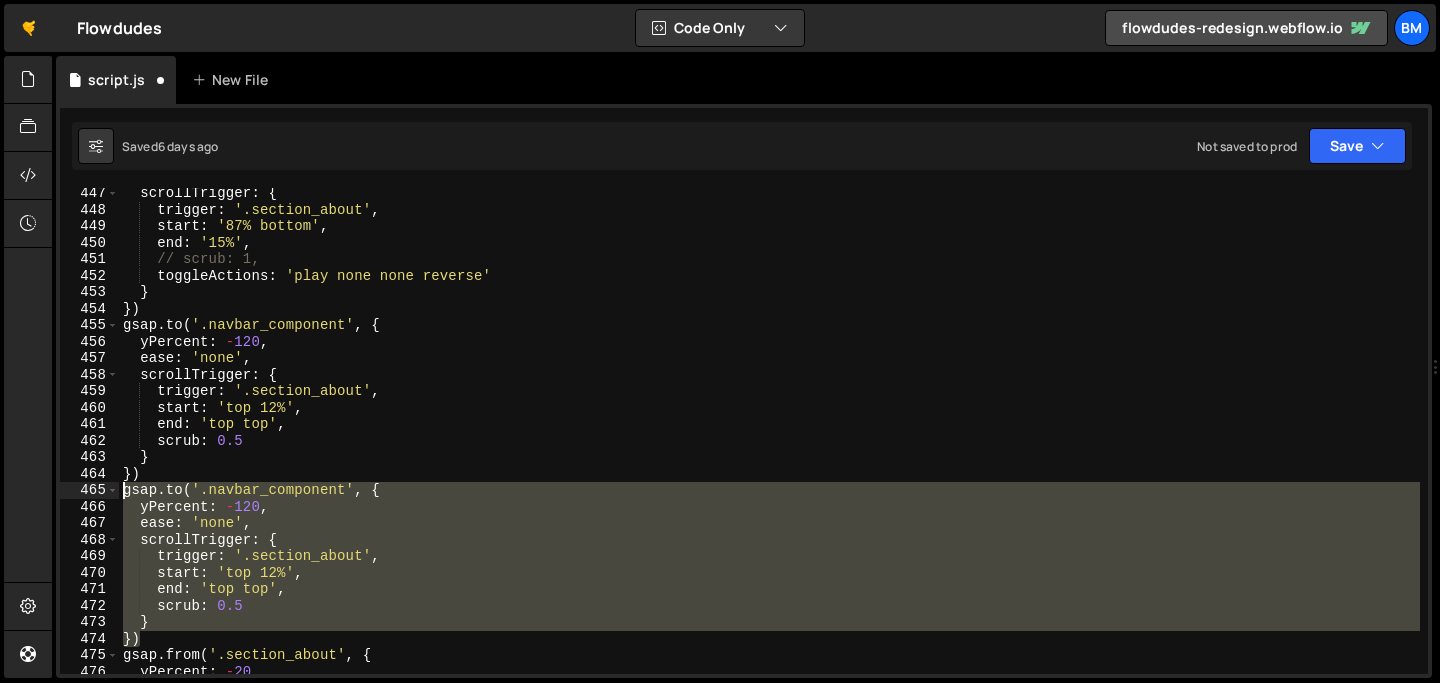 scroll, scrollTop: 7364, scrollLeft: 0, axis: vertical 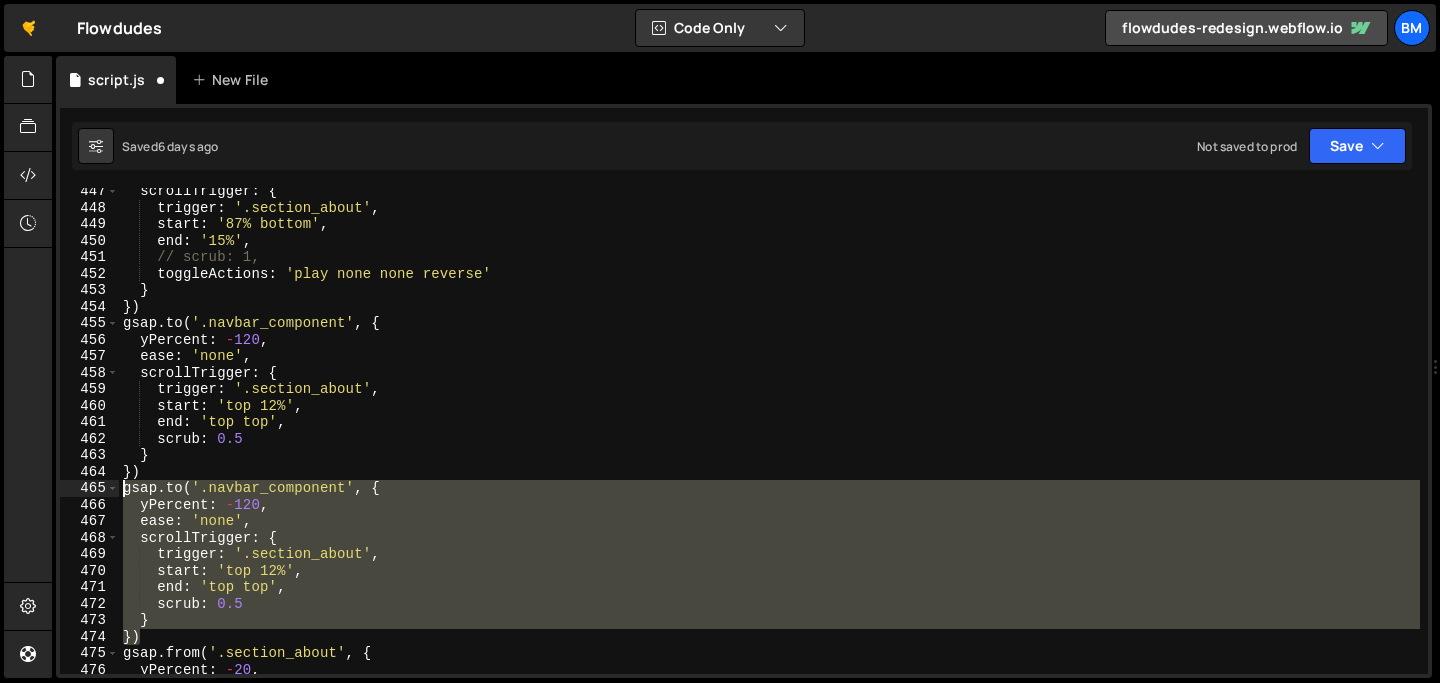 click on "scrollTrigger :   {       trigger :   '.section_about' ,       start :   '87% bottom' ,       end :   '15%' ,       // scrub: 1,       toggleActions :   'play none none reverse'    } }) gsap . to ( '.navbar_component' ,   {    yPercent :   - 120 ,    ease :   'none' ,    scrollTrigger :   {       trigger :   '.section_about' ,       start :   'top 12%' ,       end :   'top top' ,       scrub :   0.5    } }) gsap . to ( '.navbar_component' ,   {    yPercent :   - 120 ,    ease :   'none' ,    scrollTrigger :   {       trigger :   '.section_about' ,       start :   'top 12%' ,       end :   'top top' ,       scrub :   0.5    } }) gsap . from ( '.section_about' ,   {    yPercent :   - 20 ,    ease :   'none' ," at bounding box center (769, 442) 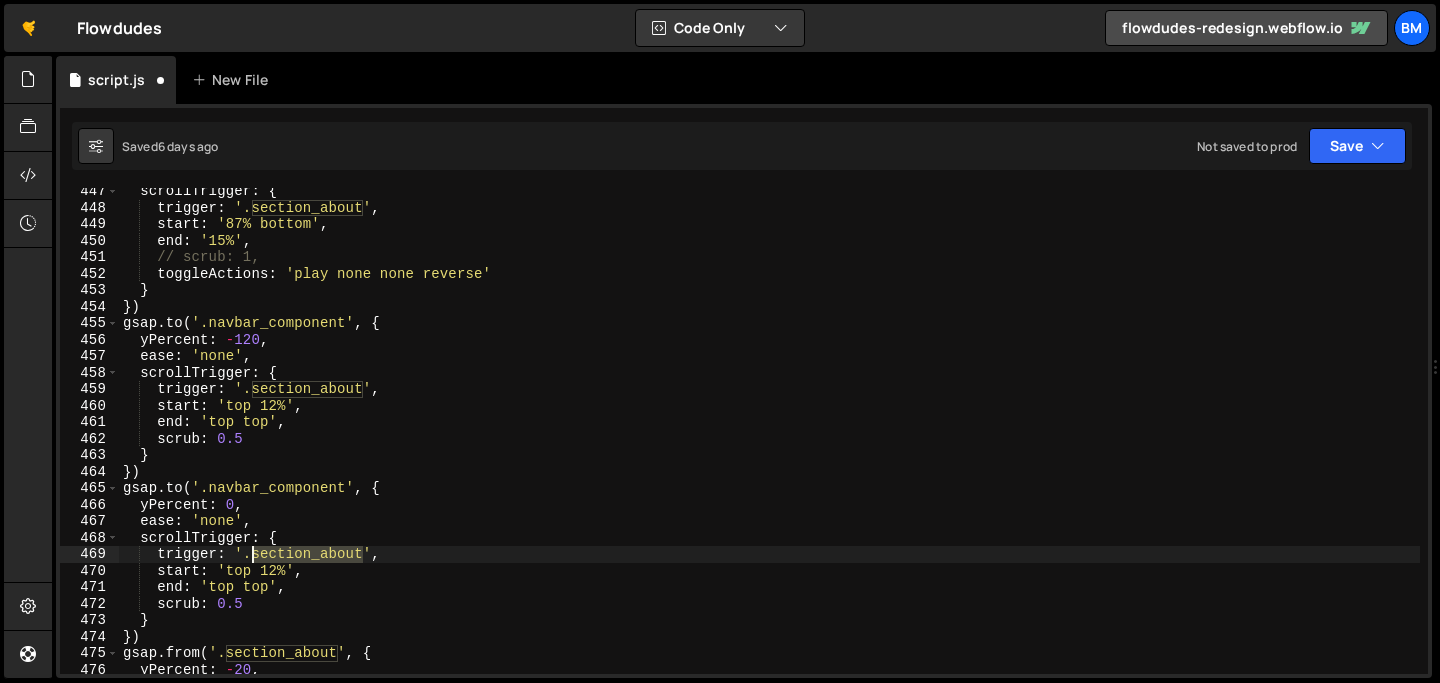 drag, startPoint x: 363, startPoint y: 553, endPoint x: 253, endPoint y: 548, distance: 110.11358 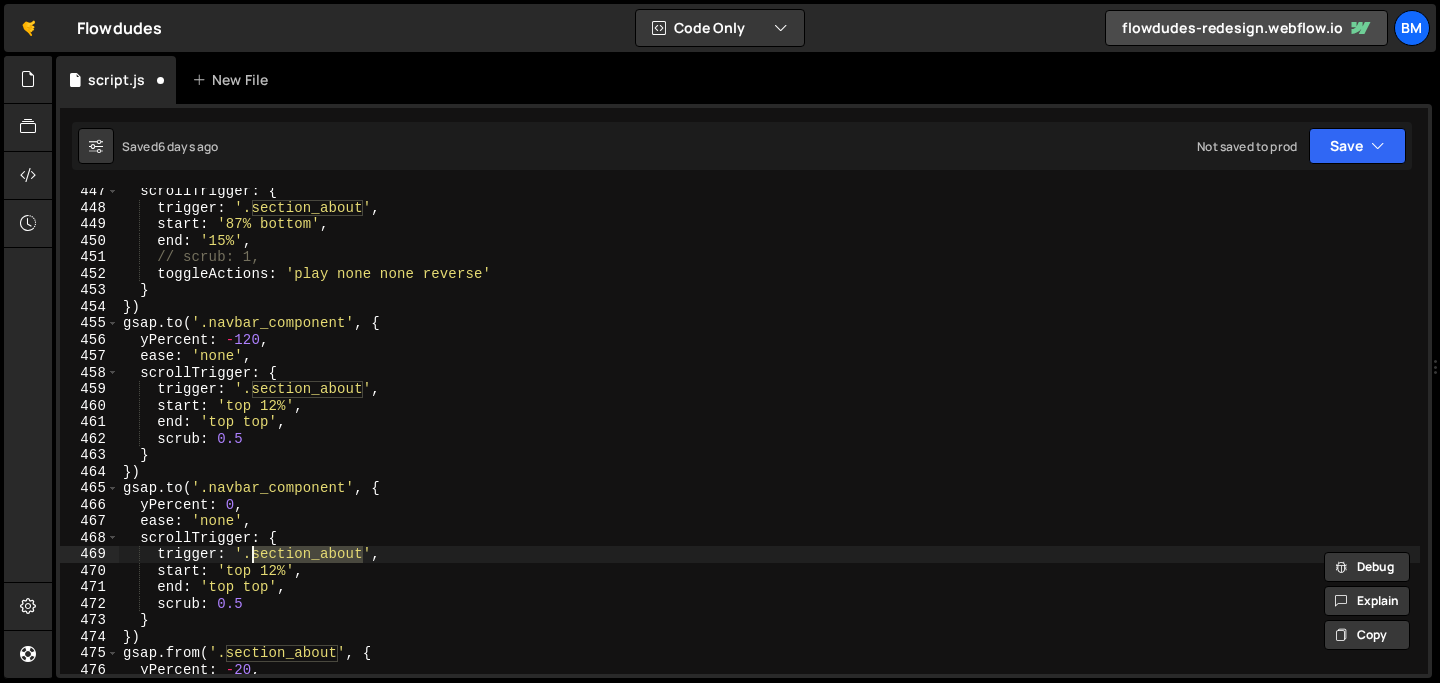 paste on "pproach" 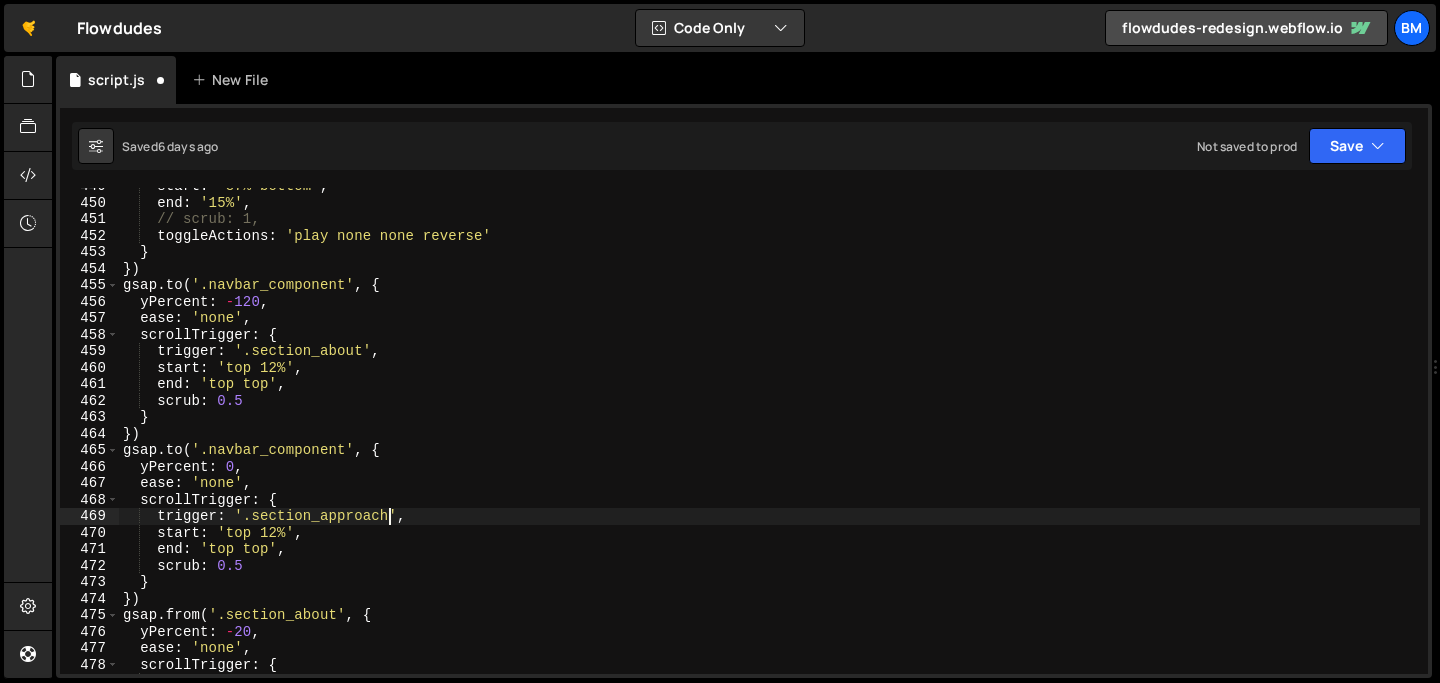 scroll, scrollTop: 7402, scrollLeft: 0, axis: vertical 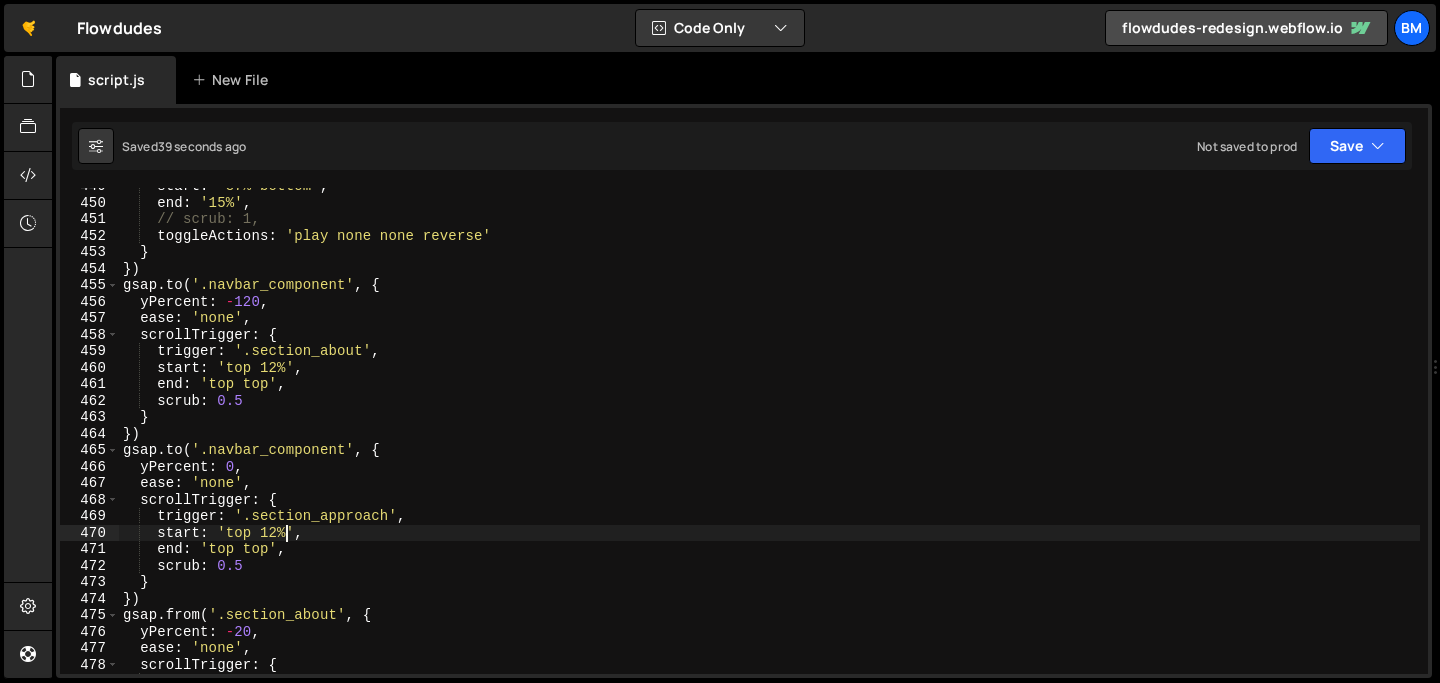 click on "start :   '87% bottom' ,       end :   '15%' ,       // scrub: 1,       toggleActions :   'play none none reverse'    } }) gsap . to ( '.navbar_component' ,   {    yPercent :   - 120 ,    ease :   'none' ,    scrollTrigger :   {       trigger :   '.section_about' ,       start :   'top 12%' ,       end :   'top top' ,       scrub :   0.5    } }) gsap . to ( '.navbar_component' ,   {    yPercent :   0 ,    ease :   'none' ,    scrollTrigger :   {       trigger :   '.section_approach' ,       start :   'top 12%' ,       end :   'top top' ,       scrub :   0.5    } }) gsap . from ( '.section_about' ,   {    yPercent :   - 20 ,    ease :   'none' ,    scrollTrigger :   {       trigger :   '.section_about' ," at bounding box center (769, 437) 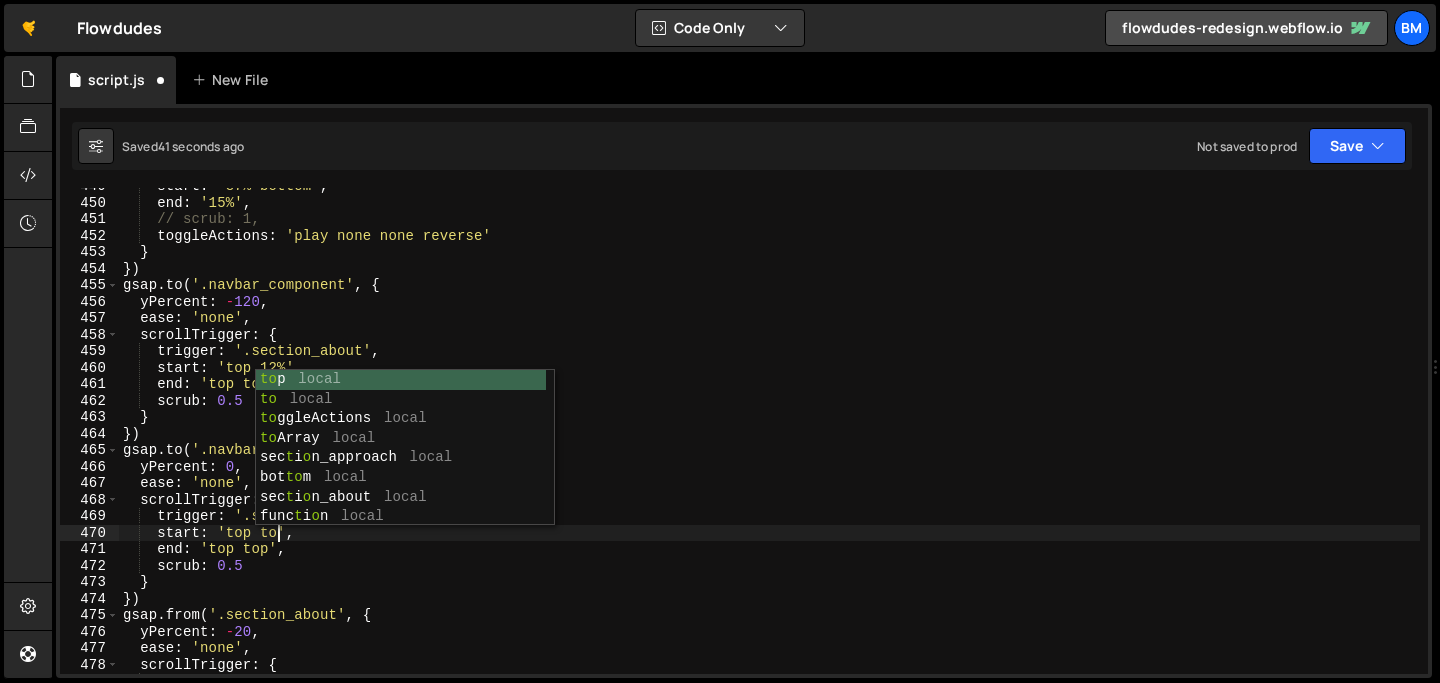 scroll, scrollTop: 0, scrollLeft: 11, axis: horizontal 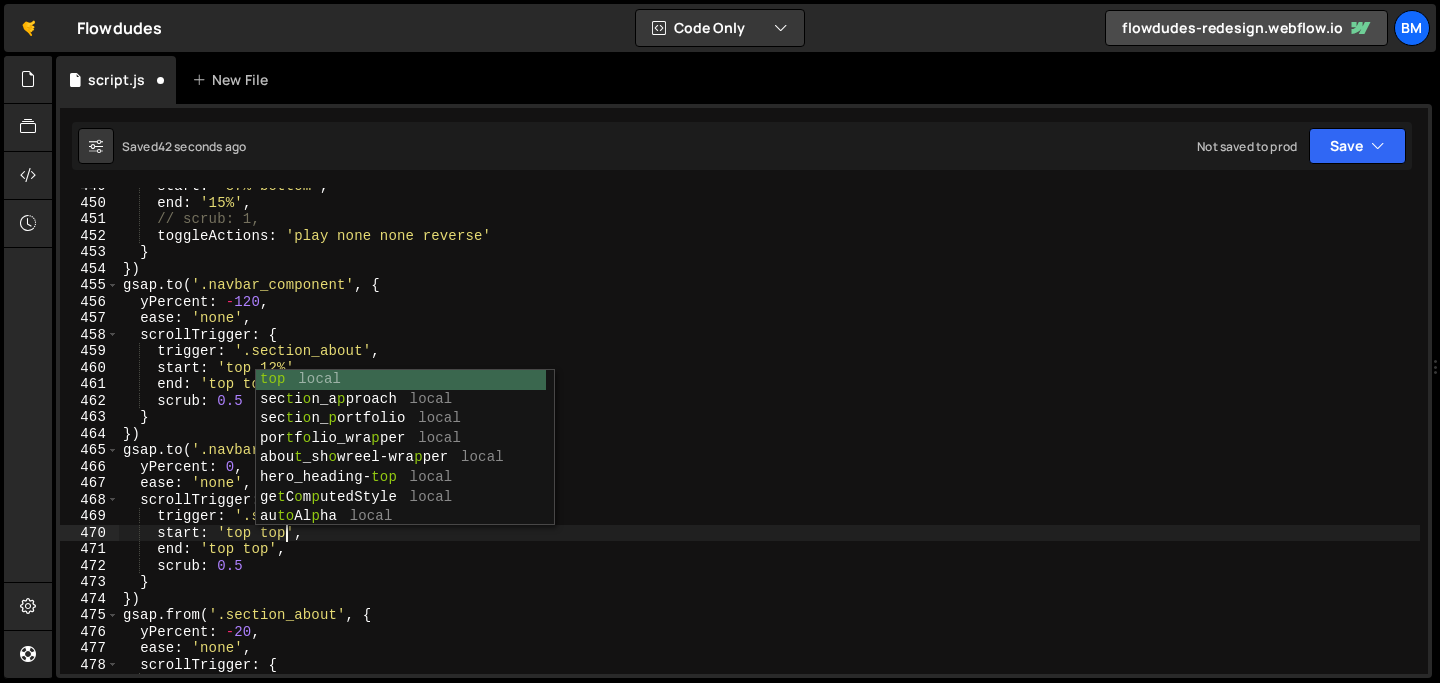 click on "start :   '87% bottom' ,       end :   '15%' ,       // scrub: 1,       toggleActions :   'play none none reverse'    } }) gsap . to ( '.navbar_component' ,   {    yPercent :   - 120 ,    ease :   'none' ,    scrollTrigger :   {       trigger :   '.section_about' ,       start :   'top 12%' ,       end :   'top top' ,       scrub :   0.5    } }) gsap . to ( '.navbar_component' ,   {    yPercent :   0 ,    ease :   'none' ,    scrollTrigger :   {       trigger :   '.section_approach' ,       start :   'top top' ,       end :   'top top' ,       scrub :   0.5    } }) gsap . from ( '.section_about' ,   {    yPercent :   - 20 ,    ease :   'none' ,    scrollTrigger :   {       trigger :   '.section_about' ," at bounding box center (769, 437) 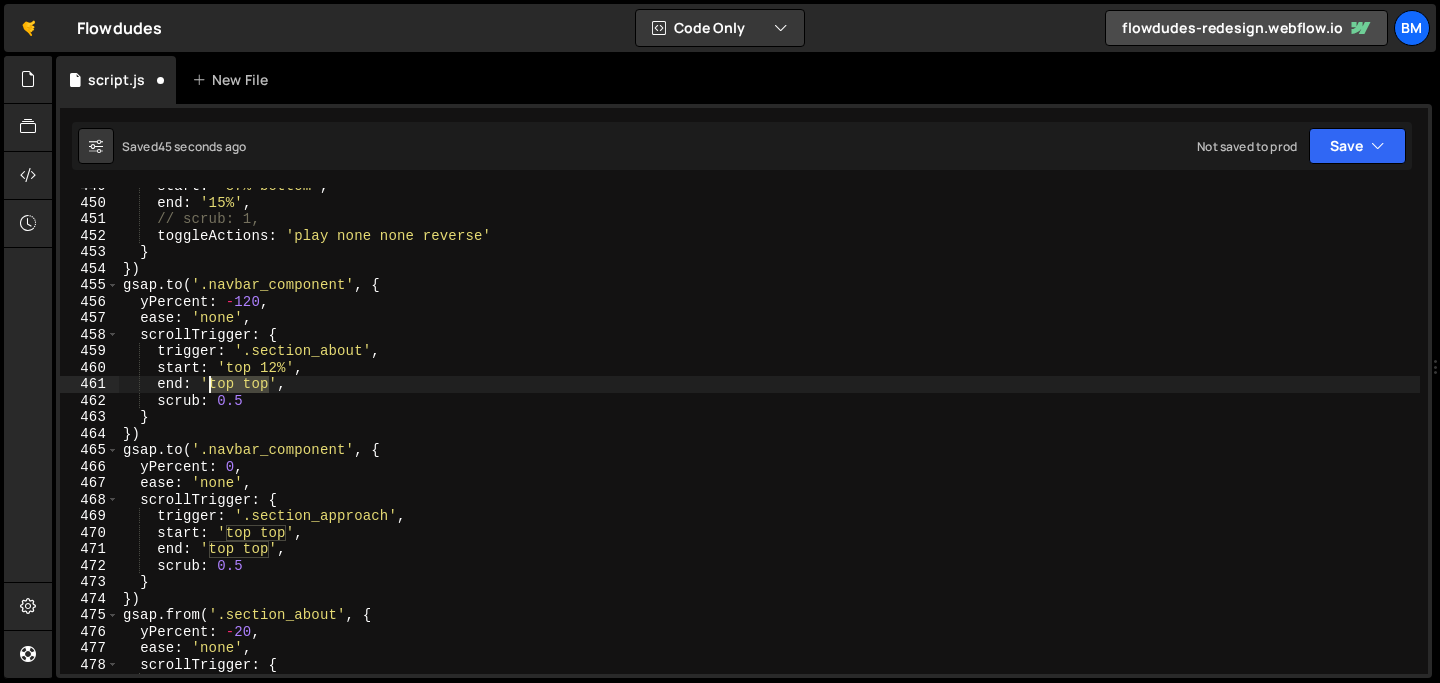 drag, startPoint x: 268, startPoint y: 381, endPoint x: 211, endPoint y: 381, distance: 57 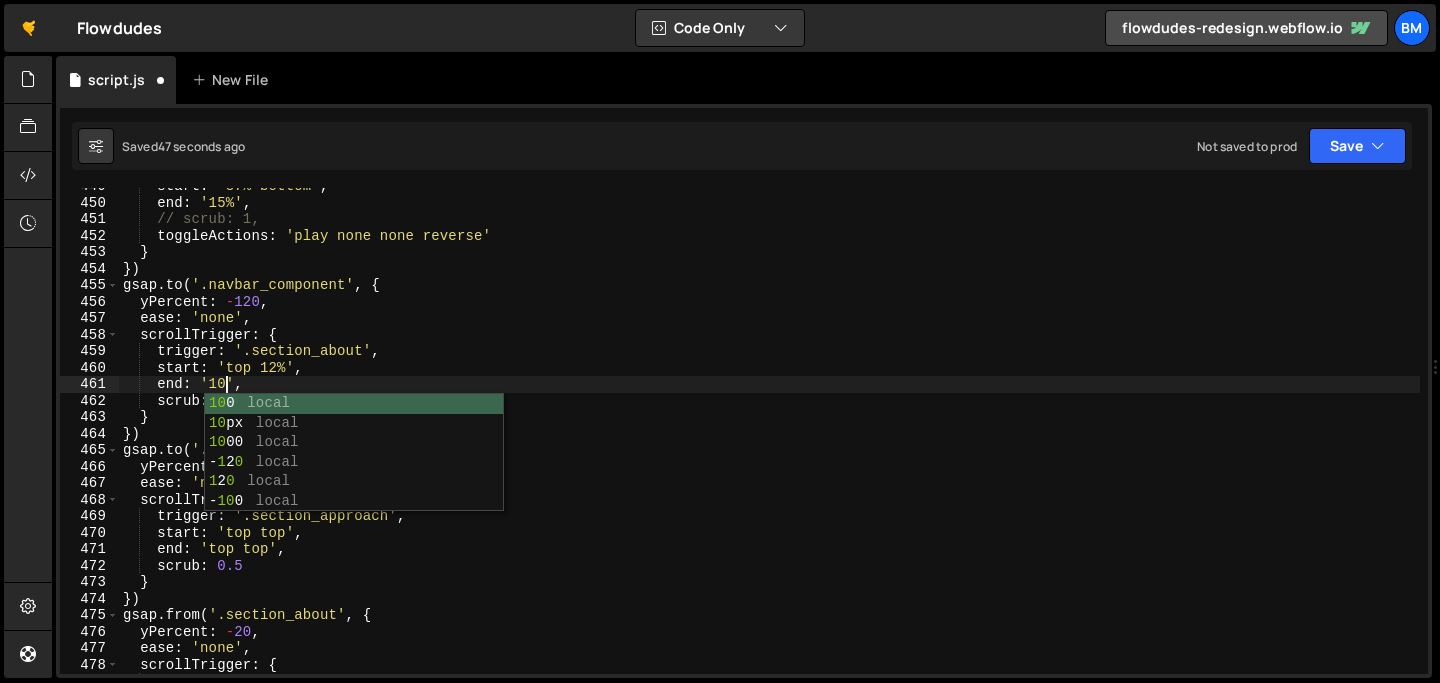 scroll, scrollTop: 0, scrollLeft: 7, axis: horizontal 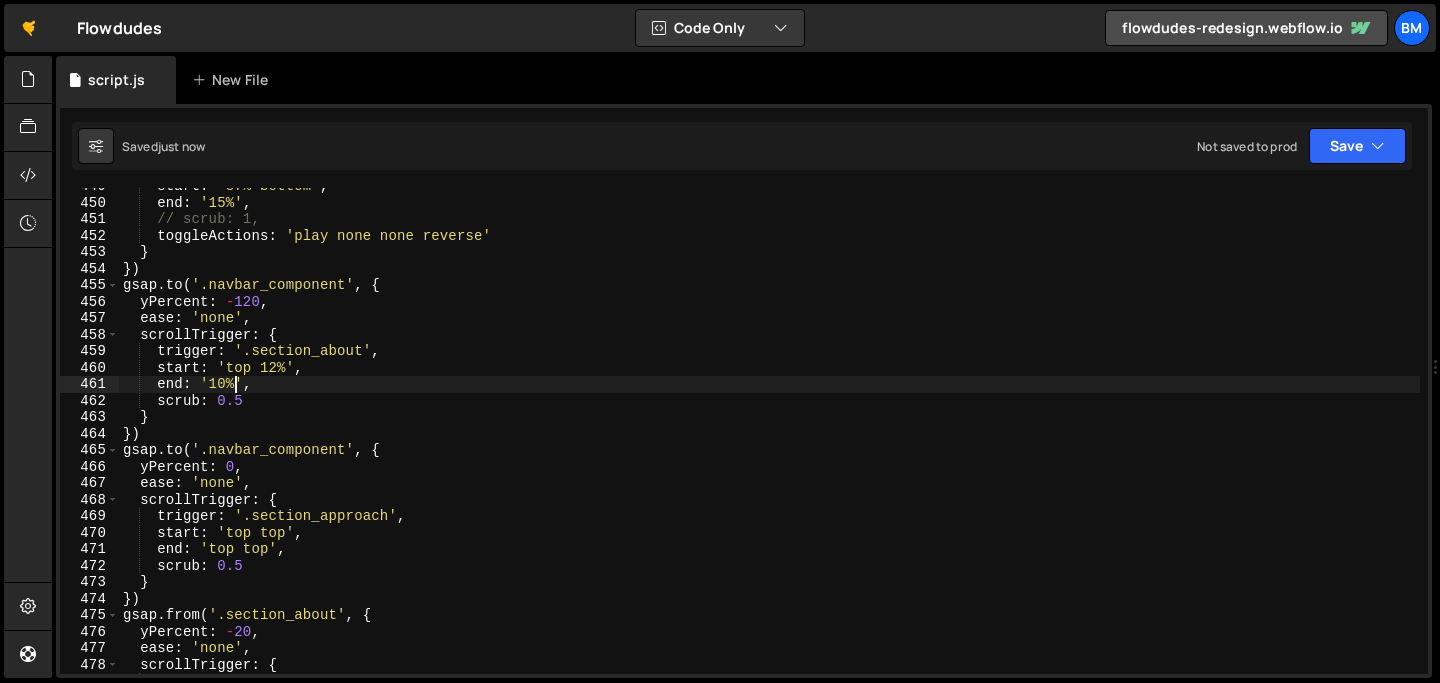 click on "start :   '87% bottom' ,       end :   '15%' ,       // scrub: 1,       toggleActions :   'play none none reverse'    } }) gsap . to ( '.navbar_component' ,   {    yPercent :   - 120 ,    ease :   'none' ,    scrollTrigger :   {       trigger :   '.section_about' ,       start :   'top 12%' ,       end :   '10%' ,       scrub :   0.5    } }) gsap . to ( '.navbar_component' ,   {    yPercent :   0 ,    ease :   'none' ,    scrollTrigger :   {       trigger :   '.section_approach' ,       start :   'top top' ,       end :   'top top' ,       scrub :   0.5    } }) gsap . from ( '.section_about' ,   {    yPercent :   - 20 ,    ease :   'none' ,    scrollTrigger :   {       trigger :   '.section_about' ," at bounding box center [769, 437] 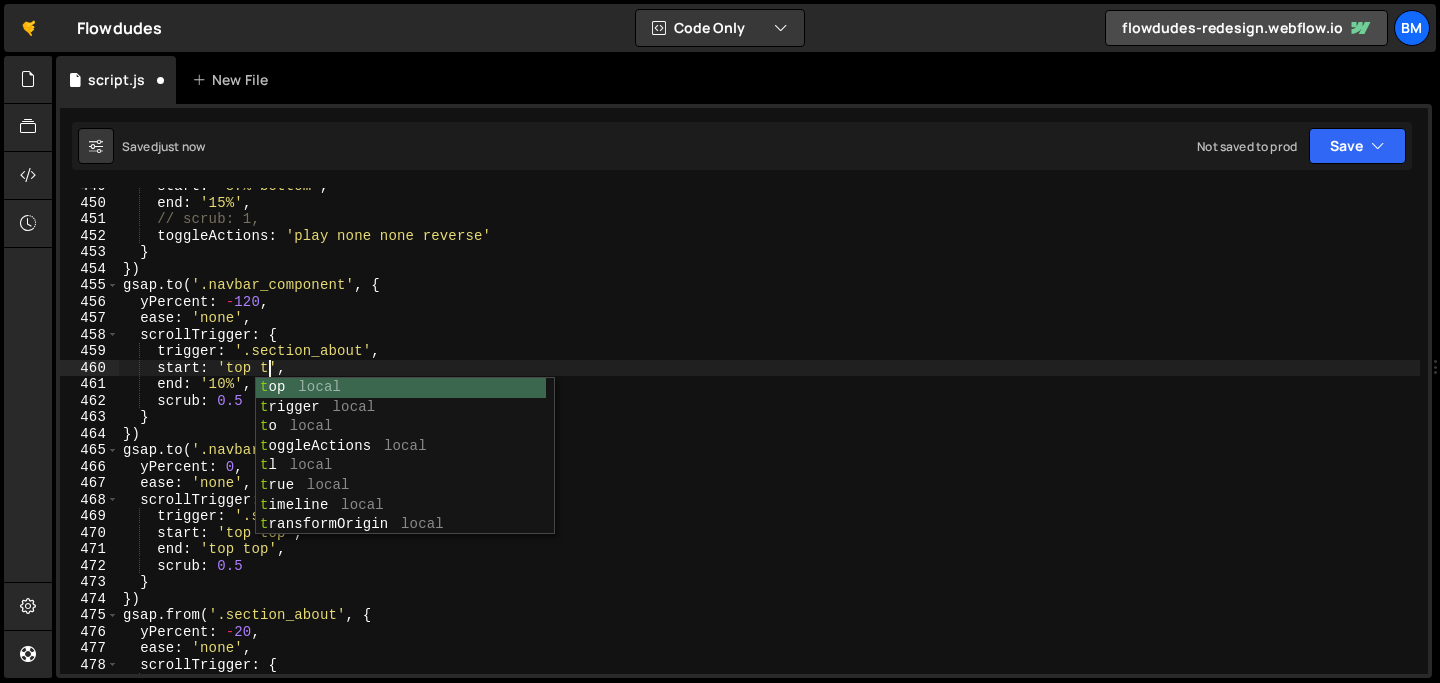 scroll, scrollTop: 0, scrollLeft: 11, axis: horizontal 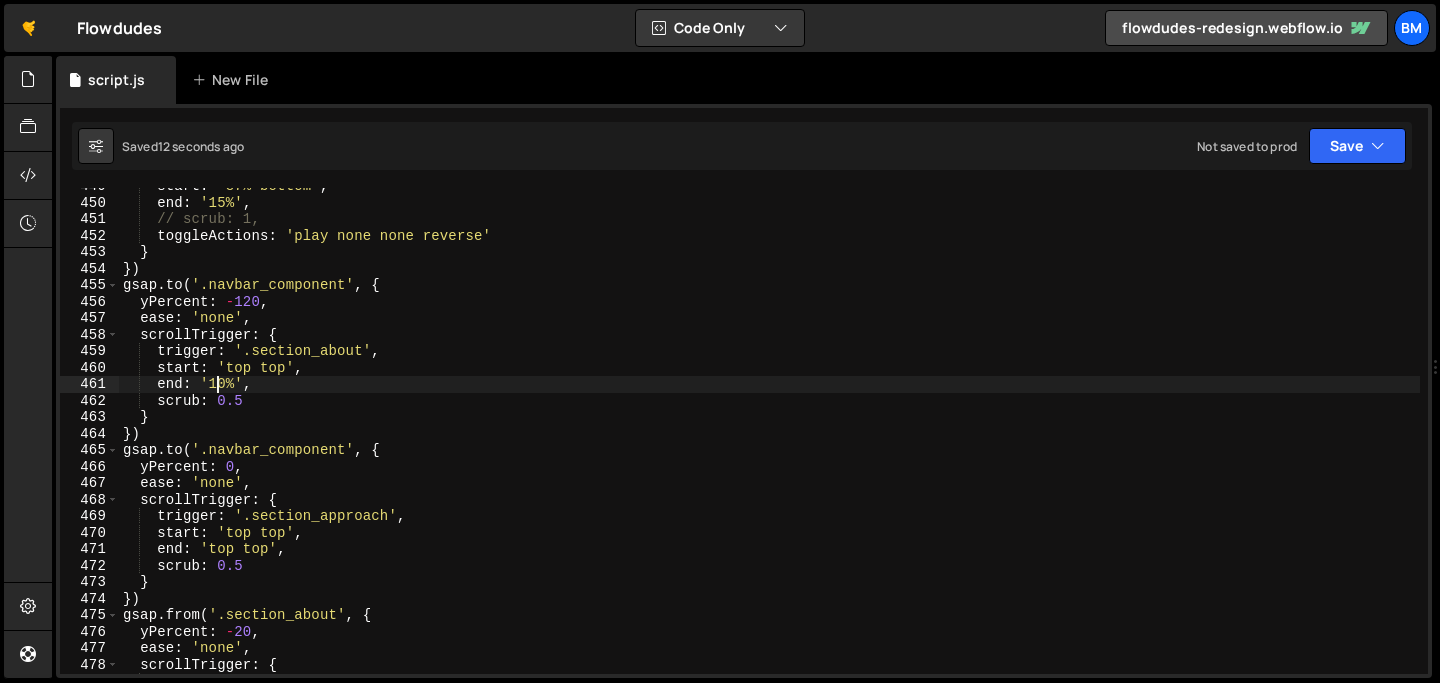 click on "start :   '87% bottom' ,       end :   '15%' ,       // scrub: 1,       toggleActions :   'play none none reverse'    } }) gsap . to ( '.navbar_component' ,   {    yPercent :   - 120 ,    ease :   'none' ,    scrollTrigger :   {       trigger :   '.section_about' ,       start :   'top top' ,       end :   '10%' ,       scrub :   0.5    } }) gsap . to ( '.navbar_component' ,   {    yPercent :   0 ,    ease :   'none' ,    scrollTrigger :   {       trigger :   '.section_approach' ,       start :   'top top' ,       end :   'top top' ,       scrub :   0.5    } }) gsap . from ( '.section_about' ,   {    yPercent :   - 20 ,    ease :   'none' ,    scrollTrigger :   {       trigger :   '.section_about' ," at bounding box center [769, 437] 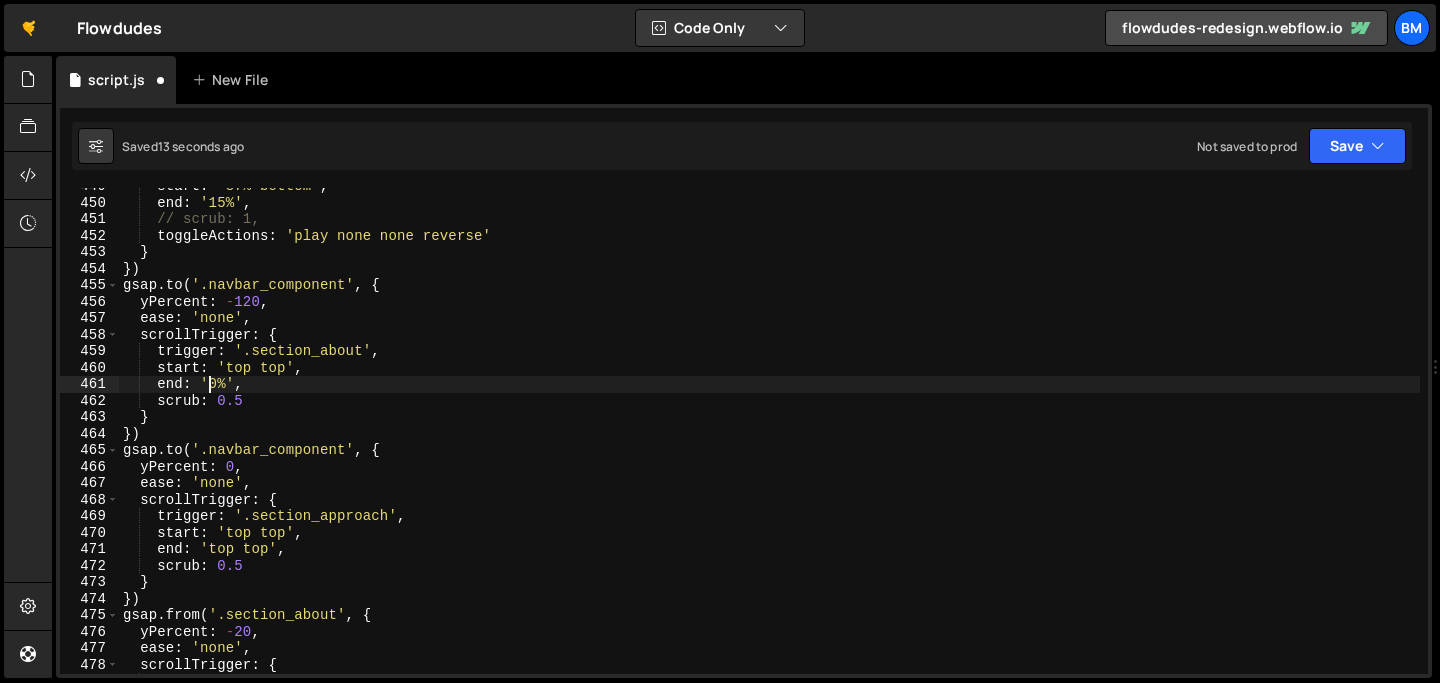 scroll, scrollTop: 0, scrollLeft: 7, axis: horizontal 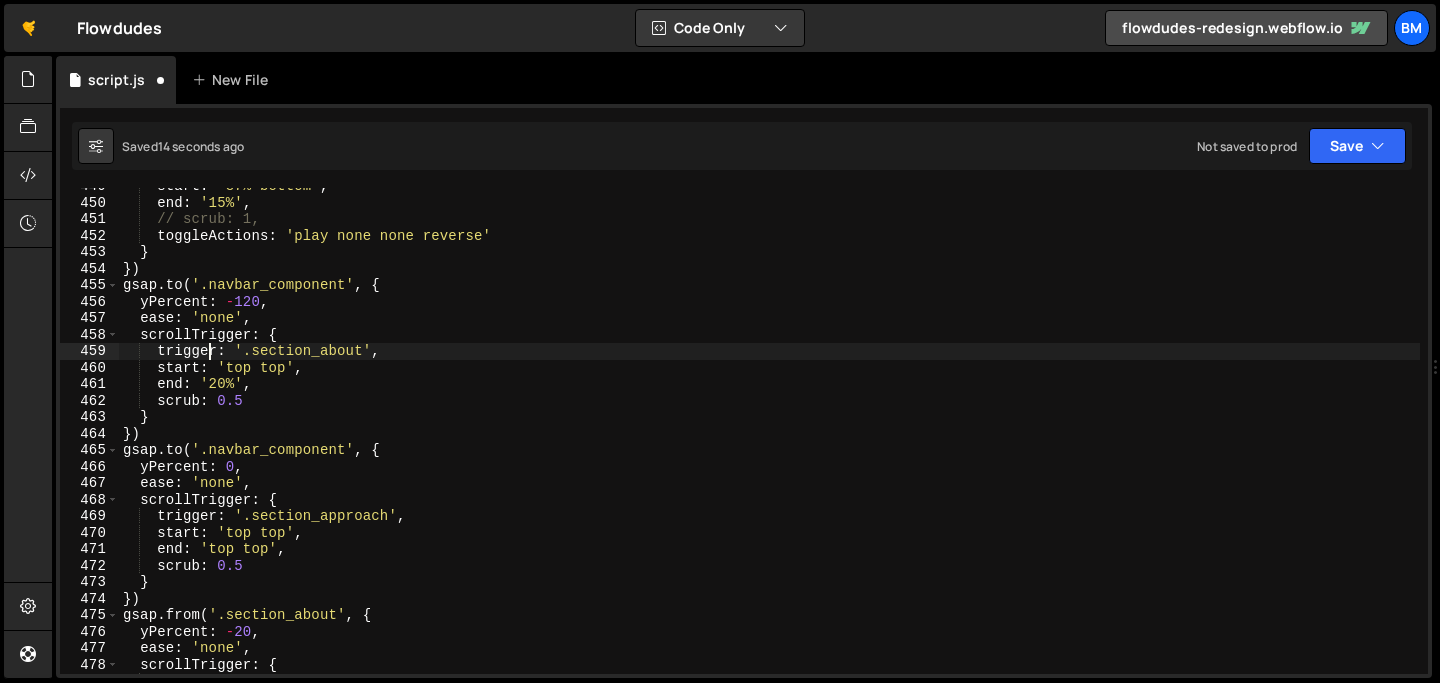 click on "start :   '87% bottom' ,       end :   '15%' ,       // scrub: 1,       toggleActions :   'play none none reverse'    } }) gsap . to ( '.navbar_component' ,   {    yPercent :   - 120 ,    ease :   'none' ,    scrollTrigger :   {       trigger :   '.section_about' ,       start :   'top top' ,       end :   '20%' ,       scrub :   0.5    } }) gsap . to ( '.navbar_component' ,   {    yPercent :   0 ,    ease :   'none' ,    scrollTrigger :   {       trigger :   '.section_approach' ,       start :   'top top' ,       end :   'top top' ,       scrub :   0.5    } }) gsap . from ( '.section_about' ,   {    yPercent :   - 20 ,    ease :   'none' ,    scrollTrigger :   {       trigger :   '.section_about' ," at bounding box center (769, 437) 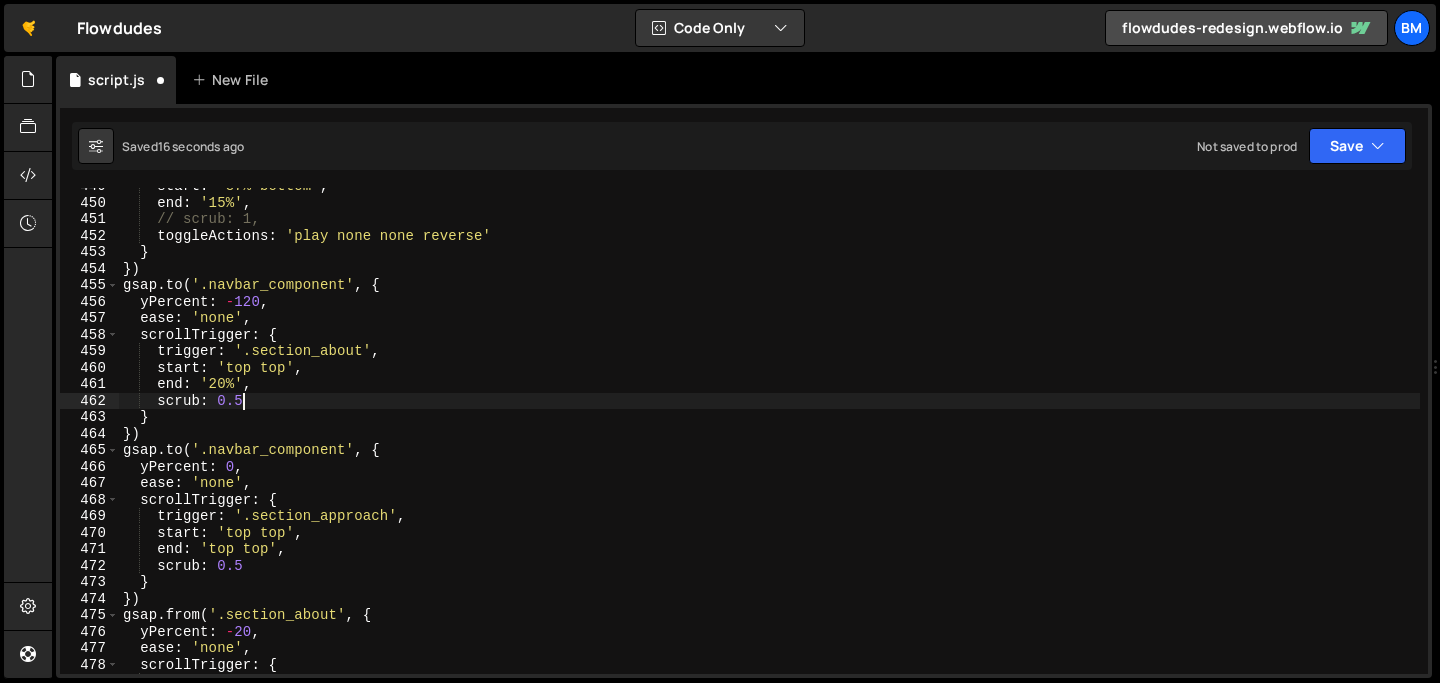 click on "start :   '87% bottom' ,       end :   '15%' ,       // scrub: 1,       toggleActions :   'play none none reverse'    } }) gsap . to ( '.navbar_component' ,   {    yPercent :   - 120 ,    ease :   'none' ,    scrollTrigger :   {       trigger :   '.section_about' ,       start :   'top top' ,       end :   '20%' ,       scrub :   0.5    } }) gsap . to ( '.navbar_component' ,   {    yPercent :   0 ,    ease :   'none' ,    scrollTrigger :   {       trigger :   '.section_approach' ,       start :   'top top' ,       end :   'top top' ,       scrub :   0.5    } }) gsap . from ( '.section_about' ,   {    yPercent :   - 20 ,    ease :   'none' ,    scrollTrigger :   {       trigger :   '.section_about' ," at bounding box center [769, 437] 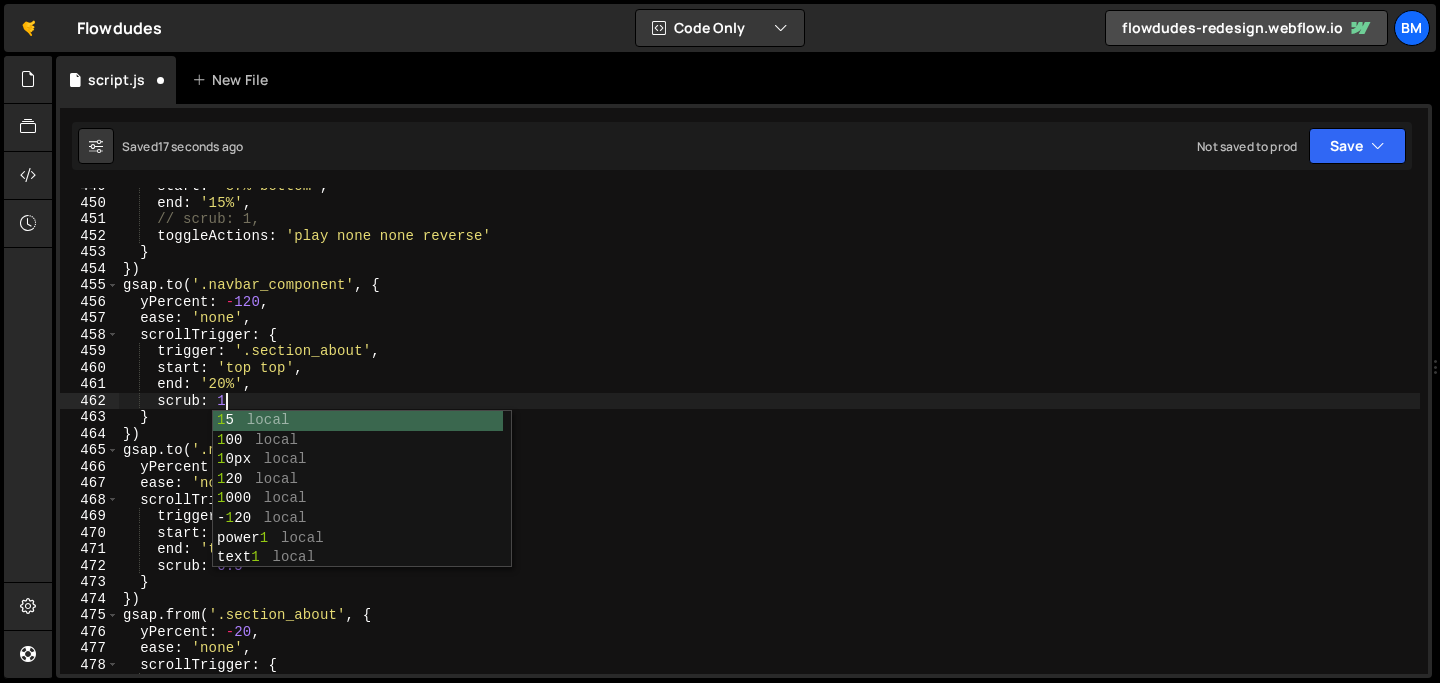 scroll, scrollTop: 0, scrollLeft: 6, axis: horizontal 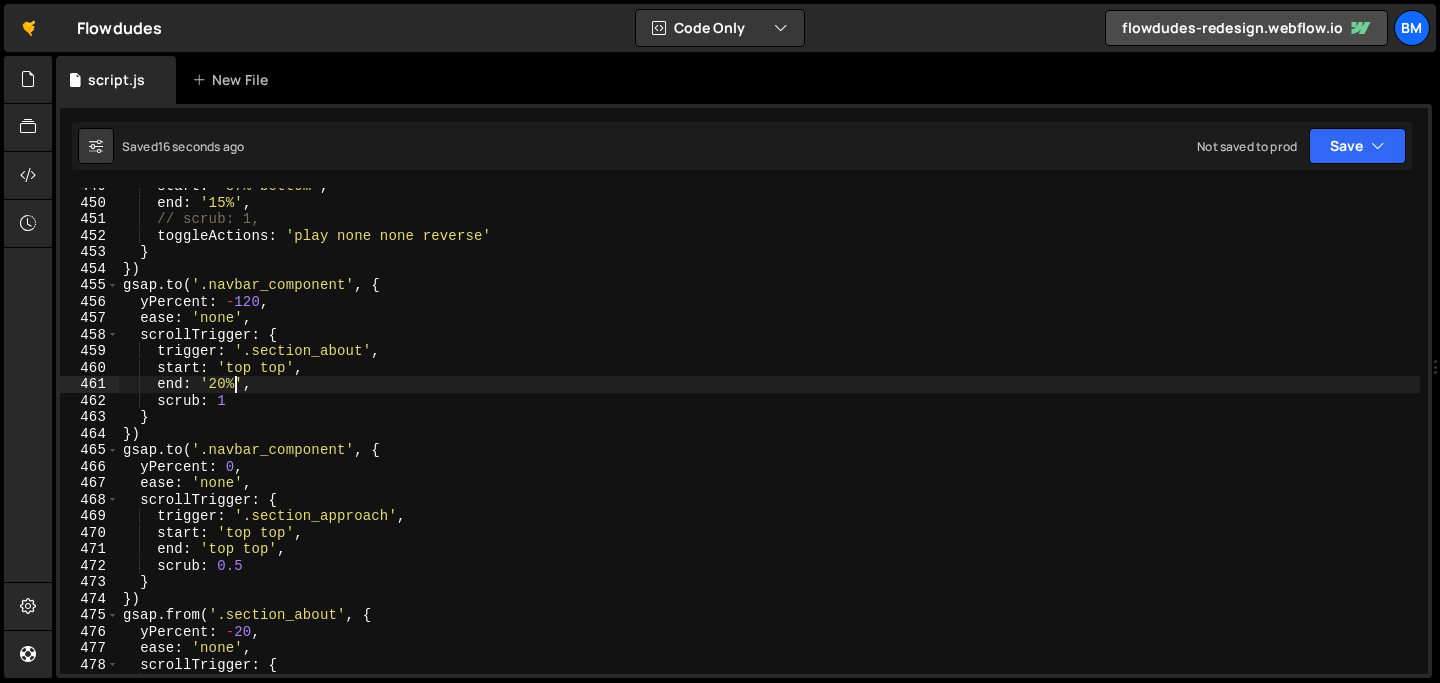 click on "start :   '87% bottom' ,       end :   '15%' ,       // scrub: 1,       toggleActions :   'play none none reverse'    } }) gsap . to ( '.navbar_component' ,   {    yPercent :   - 120 ,    ease :   'none' ,    scrollTrigger :   {       trigger :   '.section_about' ,       start :   'top top' ,       end :   '20%' ,       scrub :   1    } }) gsap . to ( '.navbar_component' ,   {    yPercent :   0 ,    ease :   'none' ,    scrollTrigger :   {       trigger :   '.section_approach' ,       start :   'top top' ,       end :   'top top' ,       scrub :   0.5    } }) gsap . from ( '.section_about' ,   {    yPercent :   - 20 ,    ease :   'none' ,    scrollTrigger :   {       trigger :   '.section_about' ," at bounding box center [769, 437] 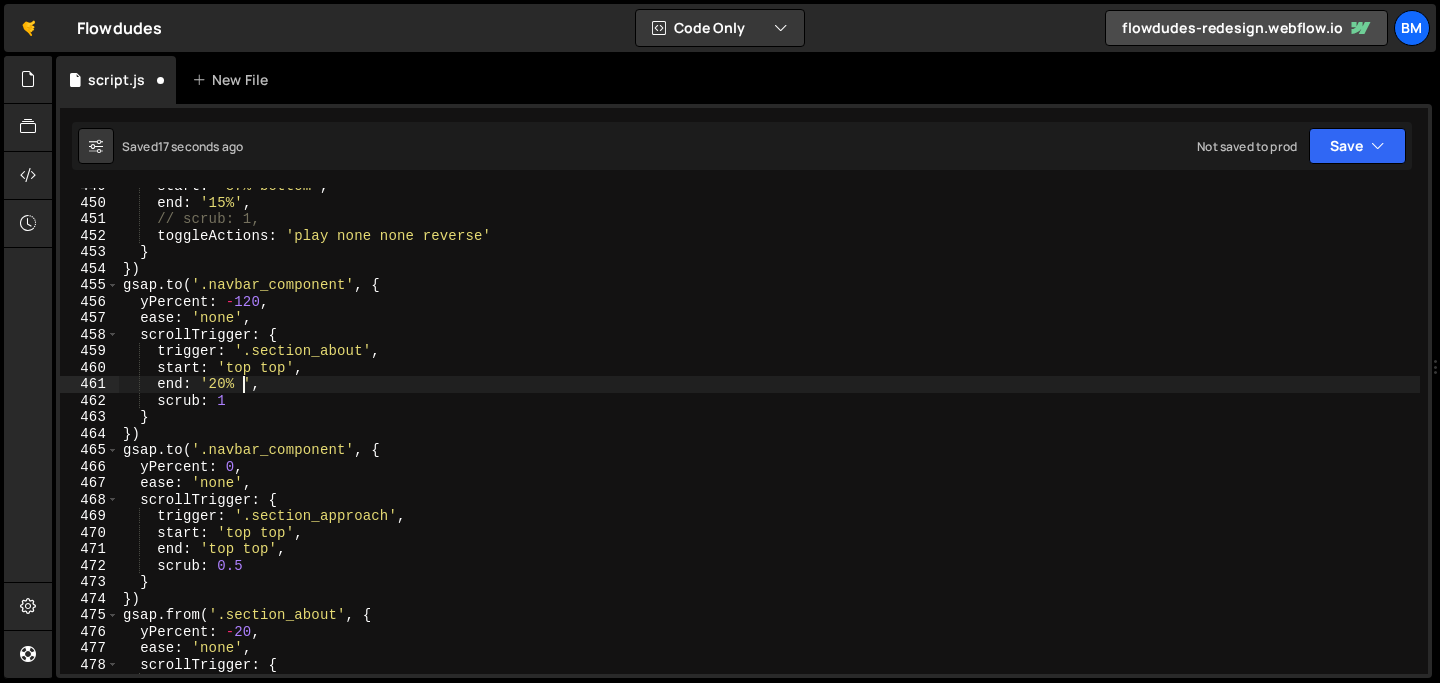 scroll, scrollTop: 0, scrollLeft: 9, axis: horizontal 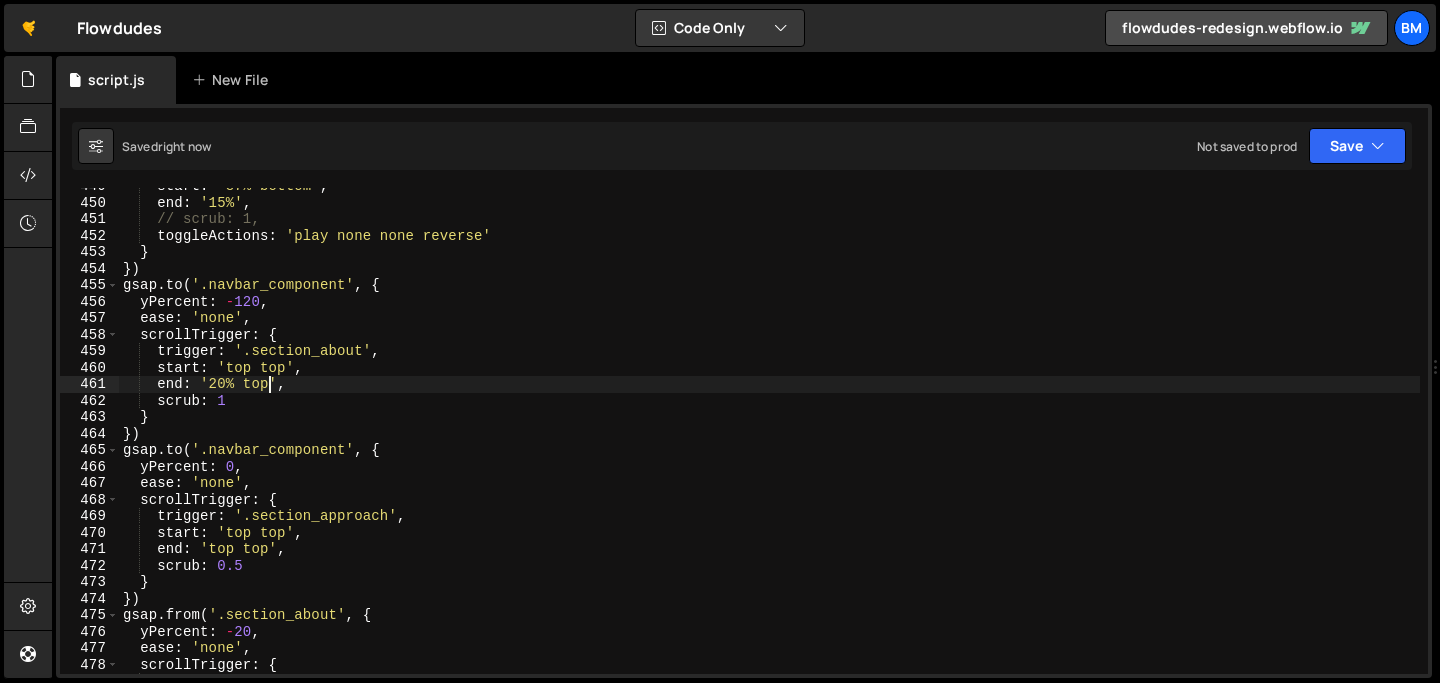 type on "end: '20% top'," 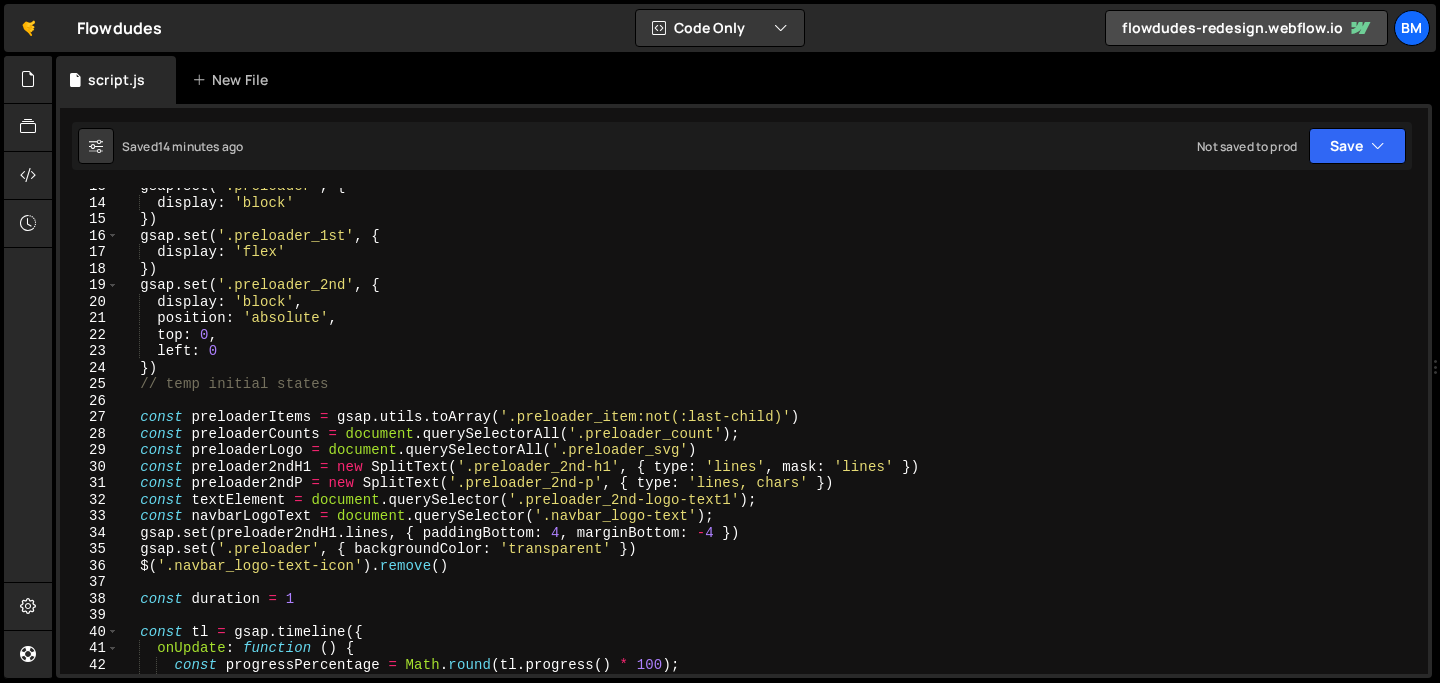 scroll, scrollTop: 0, scrollLeft: 0, axis: both 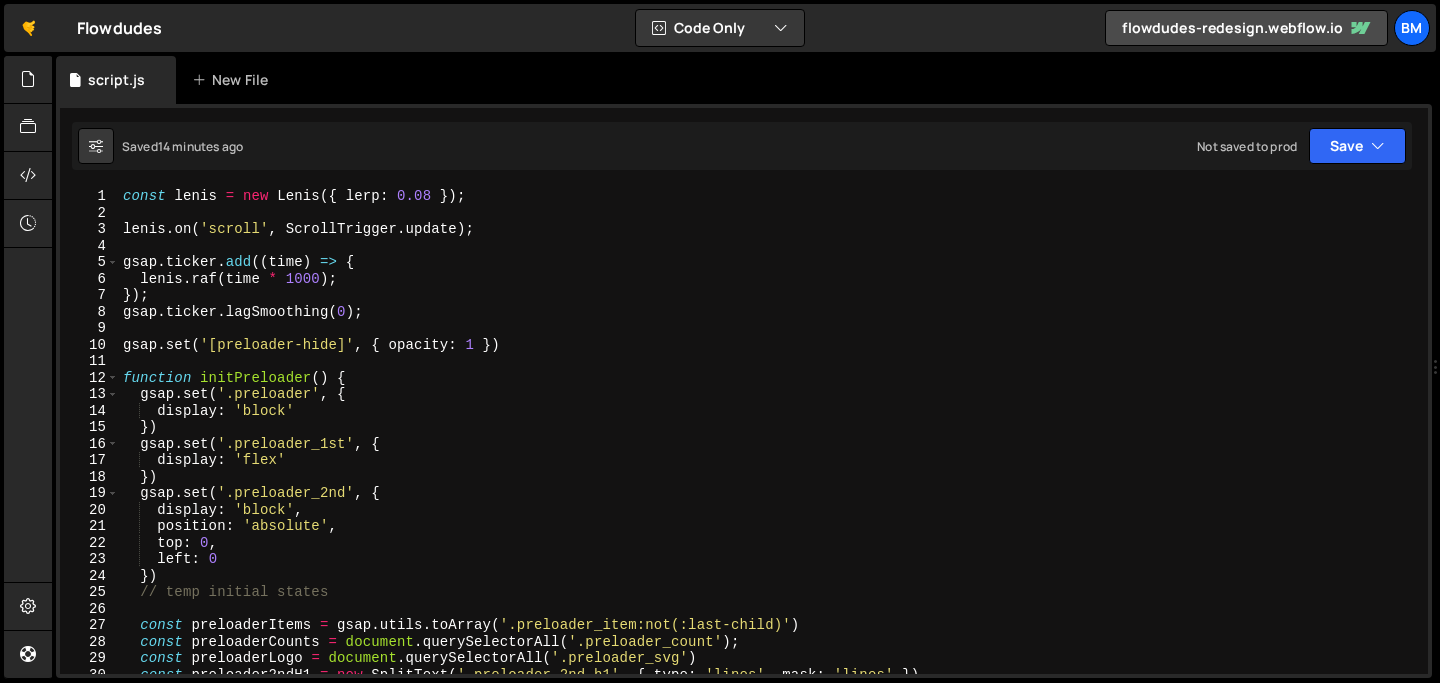 click on "const   lenis   =   new   Lenis ({   lerp :   0.08   }) ; lenis . on ( 'scroll' ,   ScrollTrigger . update ) ; gsap . ticker . add (( time )   =>   {    lenis . raf ( time   *   1000 ) ; }) ; gsap . ticker . lagSmoothing ( 0 ) ; gsap . set ( '[preloader-hide]' ,   {   opacity :   1   }) function   initPreloader ( )   {    gsap . set ( '.preloader' ,   {       display :   'block'    })    gsap . set ( '.preloader_1st' ,   {       display :   'flex'    })    gsap . set ( '.preloader_2nd' ,   {       display :   'block' ,       position :   'absolute' ,       top :   0 ,       left :   0    })    // temp initial states    const   preloaderItems   =   gsap . utils . toArray ( '.preloader_item:not(:last-child)' )    const   preloaderCounts   =   document . querySelectorAll ( '.preloader_count' ) ;    const   preloaderLogo   =   document . querySelectorAll ( '.preloader_svg' )    const   preloader2ndH1   =   new   SplitText ( '.preloader_2nd-h1' ,   {   type :   'lines' ,   mask :   'lines'   })    const     =" at bounding box center [769, 447] 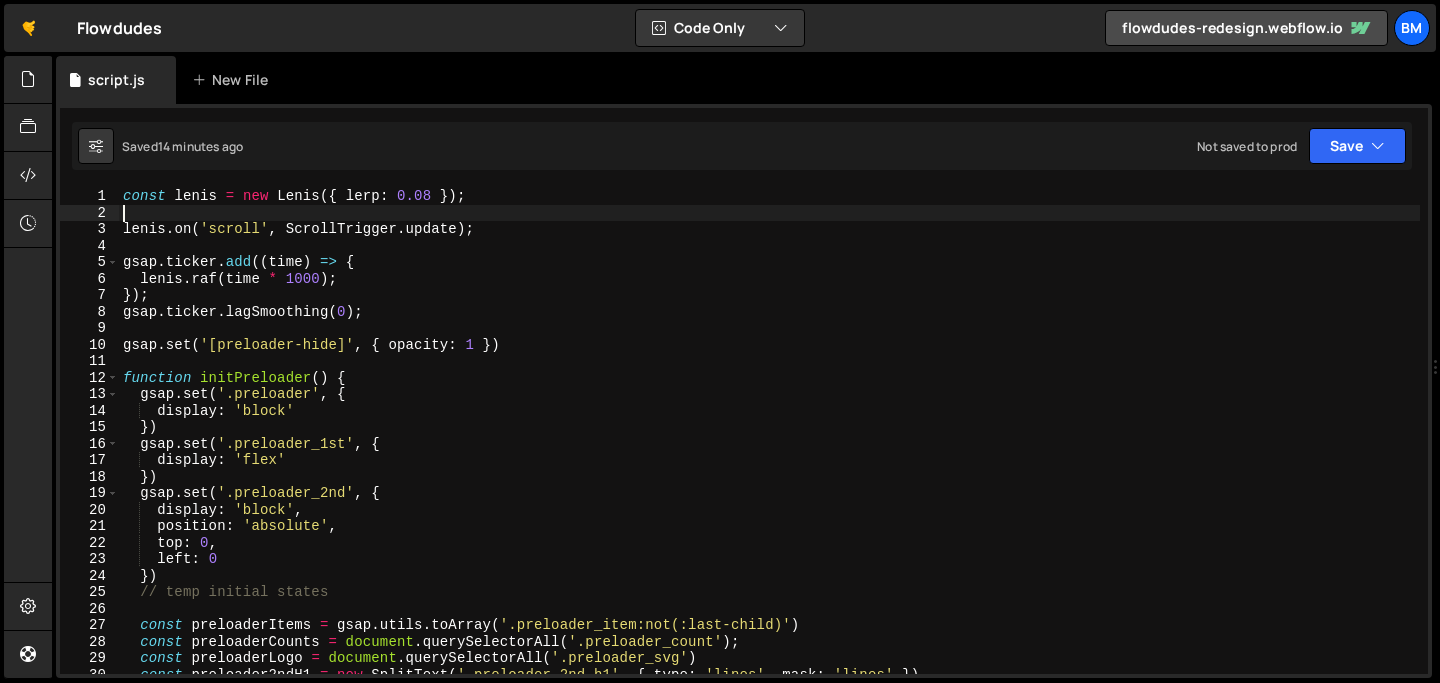 scroll, scrollTop: 0, scrollLeft: 0, axis: both 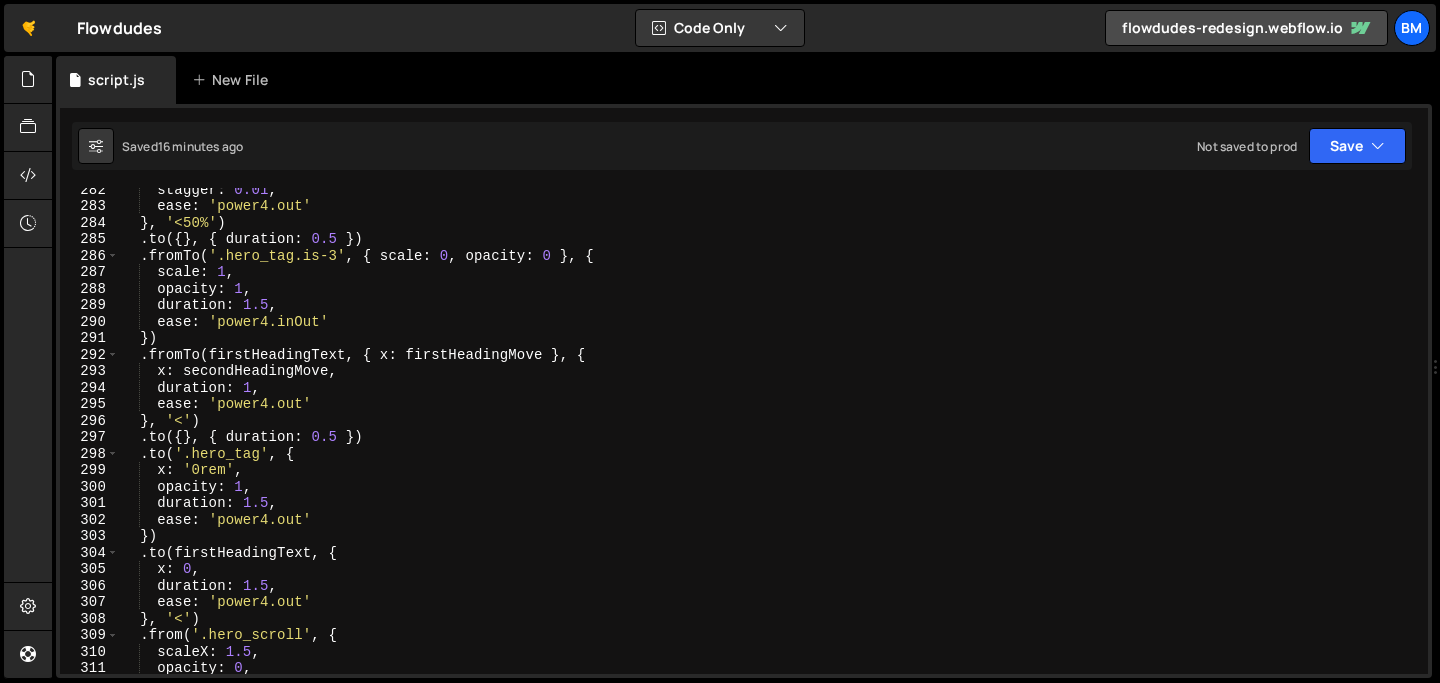click on "stagger :   0.01 ,       ease :   'power4.out'    } ,   '50%' )    . to ({ } ,   {   duration :   0.5   })    . fromTo ( '.hero_tag.is-3' ,   {   scale :   0 ,   opacity :   0   } ,   {       scale :   1 ,       opacity :   1 ,       duration :   1.5 ,       ease :   'power4.inOut'    })    . fromTo ( firstHeadingText ,   {   x :   firstHeadingMove   } ,   {       x :   secondHeadingMove ,       duration :   1 ,       ease :   'power4.out'    } ,   '<' )    . to ({ } ,   {   duration :   0.5   })    . to ( '.hero_tag' ,   {       x :   '0rem' ,       opacity :   1 ,       duration :   1.5 ,       ease :   'power4.out'    })    . to ( firstHeadingText ,   {       x :   0 ,       duration :   1.5 ,       ease :   'power4.out'    } ,   '<' )    . from ( '.hero_scroll' ,   {       scaleX :   1.5 ,       opacity :   0 ,       filter :   'blur(10px)' ," at bounding box center (769, 440) 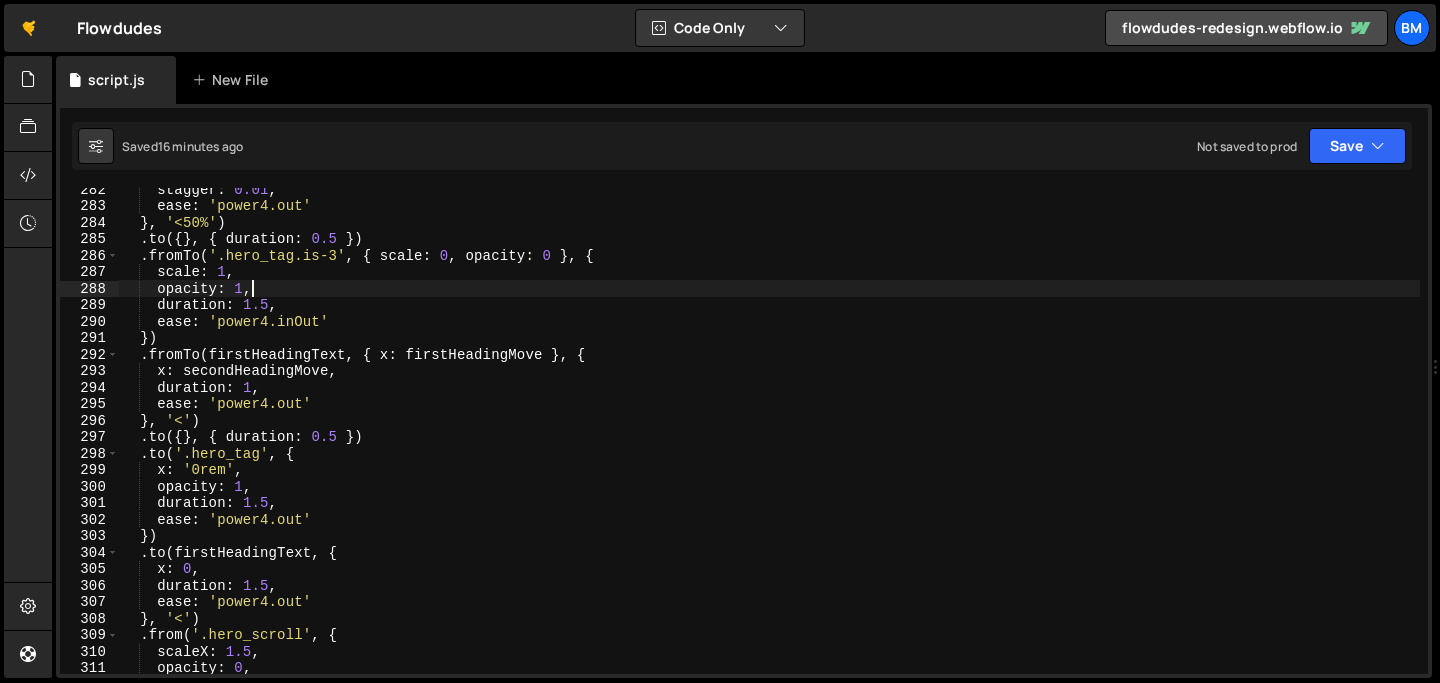 click on "stagger :   0.01 ,       ease :   'power4.out'    } ,   '50%' )    . to ({ } ,   {   duration :   0.5   })    . fromTo ( '.hero_tag.is-3' ,   {   scale :   0 ,   opacity :   0   } ,   {       scale :   1 ,       opacity :   1 ,       duration :   1.5 ,       ease :   'power4.inOut'    })    . fromTo ( firstHeadingText ,   {   x :   firstHeadingMove   } ,   {       x :   secondHeadingMove ,       duration :   1 ,       ease :   'power4.out'    } ,   '<' )    . to ({ } ,   {   duration :   0.5   })    . to ( '.hero_tag' ,   {       x :   '0rem' ,       opacity :   1 ,       duration :   1.5 ,       ease :   'power4.out'    })    . to ( firstHeadingText ,   {       x :   0 ,       duration :   1.5 ,       ease :   'power4.out'    } ,   '<' )    . from ( '.hero_scroll' ,   {       scaleX :   1.5 ,       opacity :   0 ,       filter :   'blur(10px)' ," at bounding box center [769, 440] 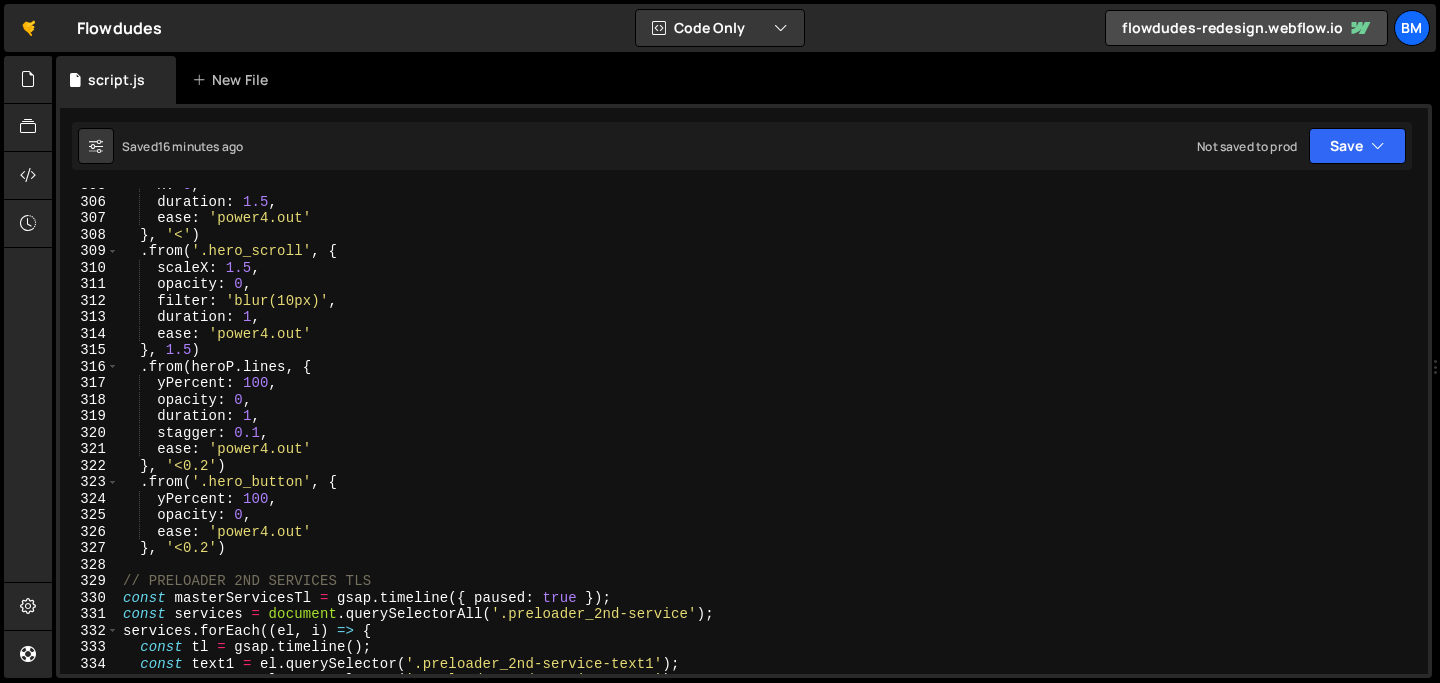 scroll, scrollTop: 5055, scrollLeft: 0, axis: vertical 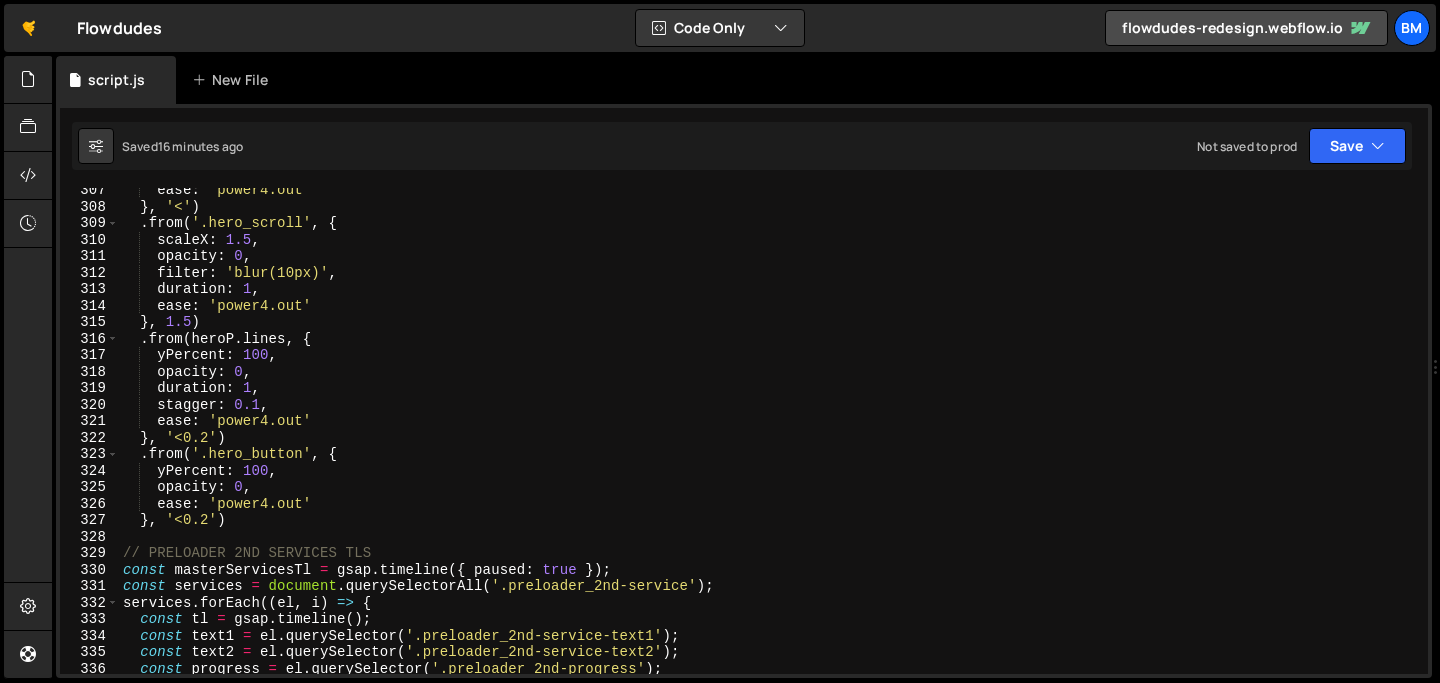 click on "ease :   'power4.out'    } ,   '<' )    . from ( '.hero_scroll' ,   {       scaleX :   1.5 ,       opacity :   0 ,       filter :   'blur(10px)' ,       duration :   1 ,       ease :   'power4.out'    } ,   1.5 )    . from ( heroP . lines ,   {       yPercent :   100 ,       opacity :   0 ,       duration :   1 ,       stagger :   0.1 ,       ease :   'power4.out'    } ,   '<0.2' )    . from ( '.hero_button' ,   {       yPercent :   100 ,       opacity :   0 ,       ease :   'power4.out'    } ,   '<0.2' ) // PRELOADER 2ND SERVICES TLS const   masterServicesTl   =   gsap . timeline ({   paused :   true   }) ; const   services   =   document . querySelectorAll ( '.preloader_2nd-service' ) ; services . forEach (( el ,   i )   =>   {    const   tl   =   gsap . timeline ( ) ;    const   text1   =   el . querySelector ( '.preloader_2nd-service-text1' ) ;    const   text2   =   el . querySelector ( '.preloader_2nd-service-text2' ) ;    const   progress   =   el . querySelector ( '.preloader_2nd-progress' ) ;" at bounding box center (769, 441) 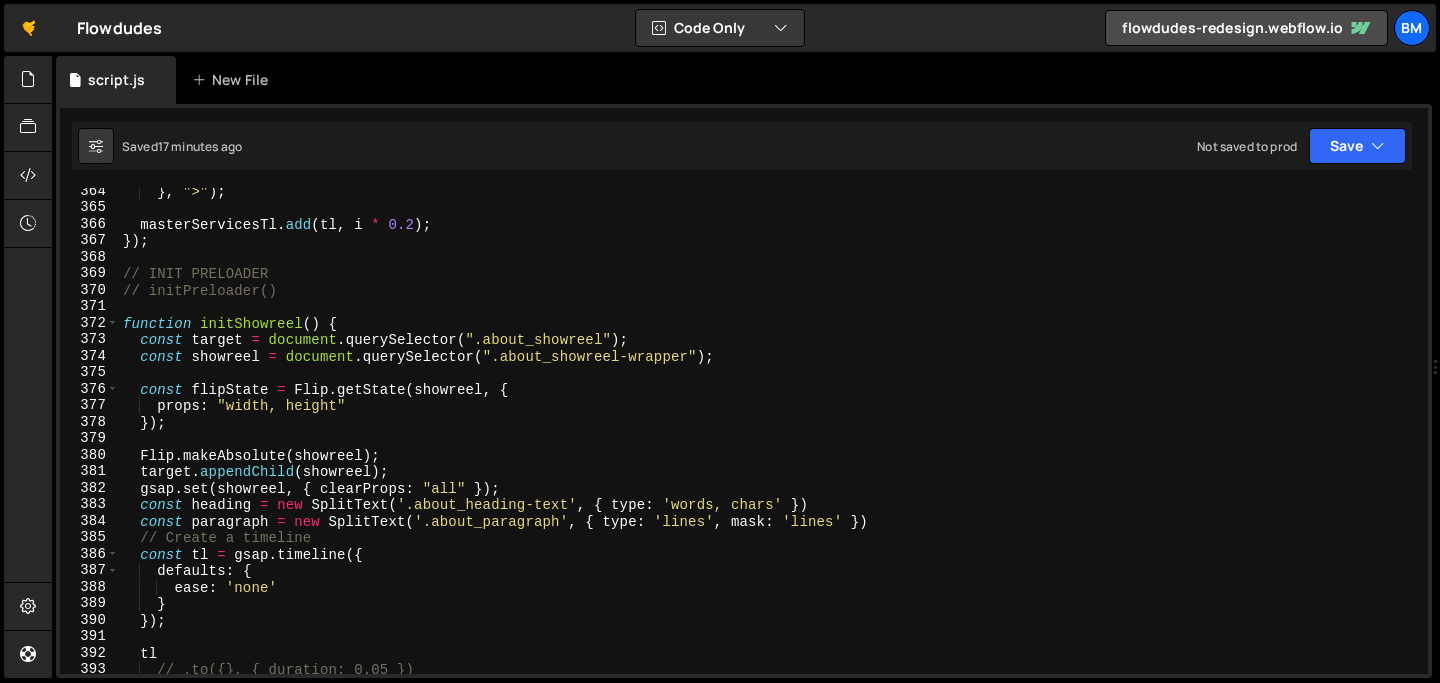 scroll, scrollTop: 5999, scrollLeft: 0, axis: vertical 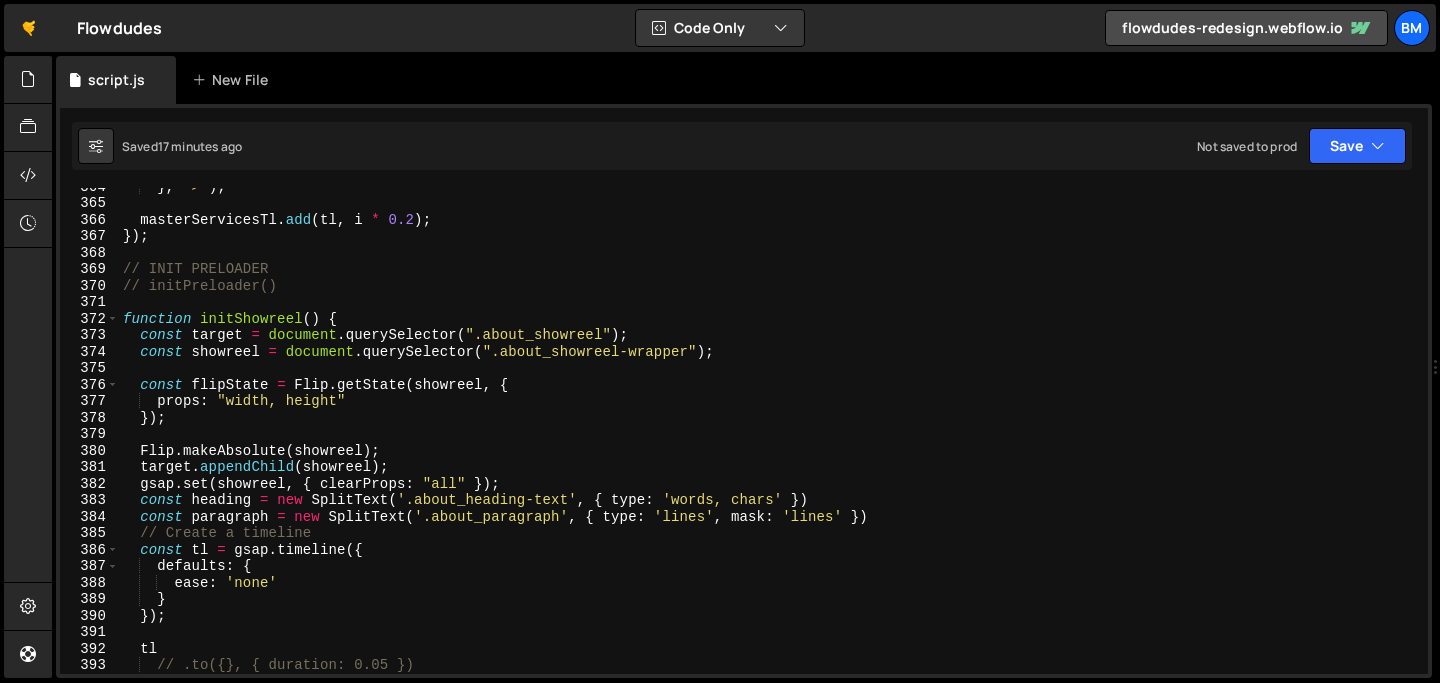 click on "} ,   ">" ) ;    masterServicesTl . add ( tl ,   i   *   0.2 ) ; }) ; // INIT PRELOADER // initPreloader() function   initShowreel ( )   {    const   target   =   document . querySelector ( ".about_showreel" ) ;    const   showreel   =   document . querySelector ( ".about_showreel-wrapper" ) ;    const   flipState   =   Flip . getState ( showreel ,   {       props :   "width, height"    }) ;    Flip . makeAbsolute ( showreel ) ;    target . appendChild ( showreel ) ;    gsap . set ( showreel ,   {   clearProps :   "all"   }) ;    const   heading   =   new   SplitText ( '.about_heading-text' ,   {   type :   'words, chars'   })    const   paragraph   =   new   SplitText ( '.about_paragraph' ,   {   type :   'lines' ,   mask :   'lines'   })    // Create a timeline    const   tl   =   gsap . timeline ({       defaults :   {          ease :   'none'       }    }) ;    tl       // .to({}, { duration: 0.05 })       . add ( Flip . from ( flipState ,   {" at bounding box center (769, 437) 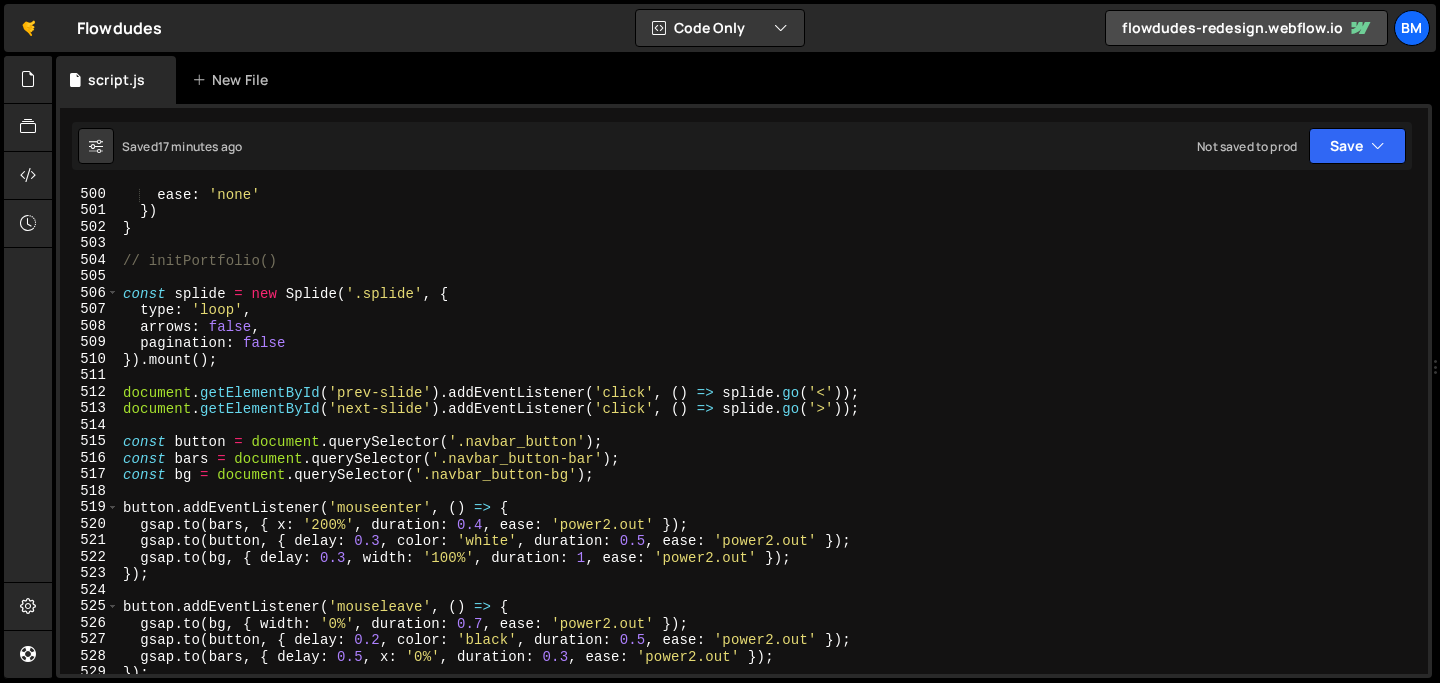 scroll, scrollTop: 8235, scrollLeft: 0, axis: vertical 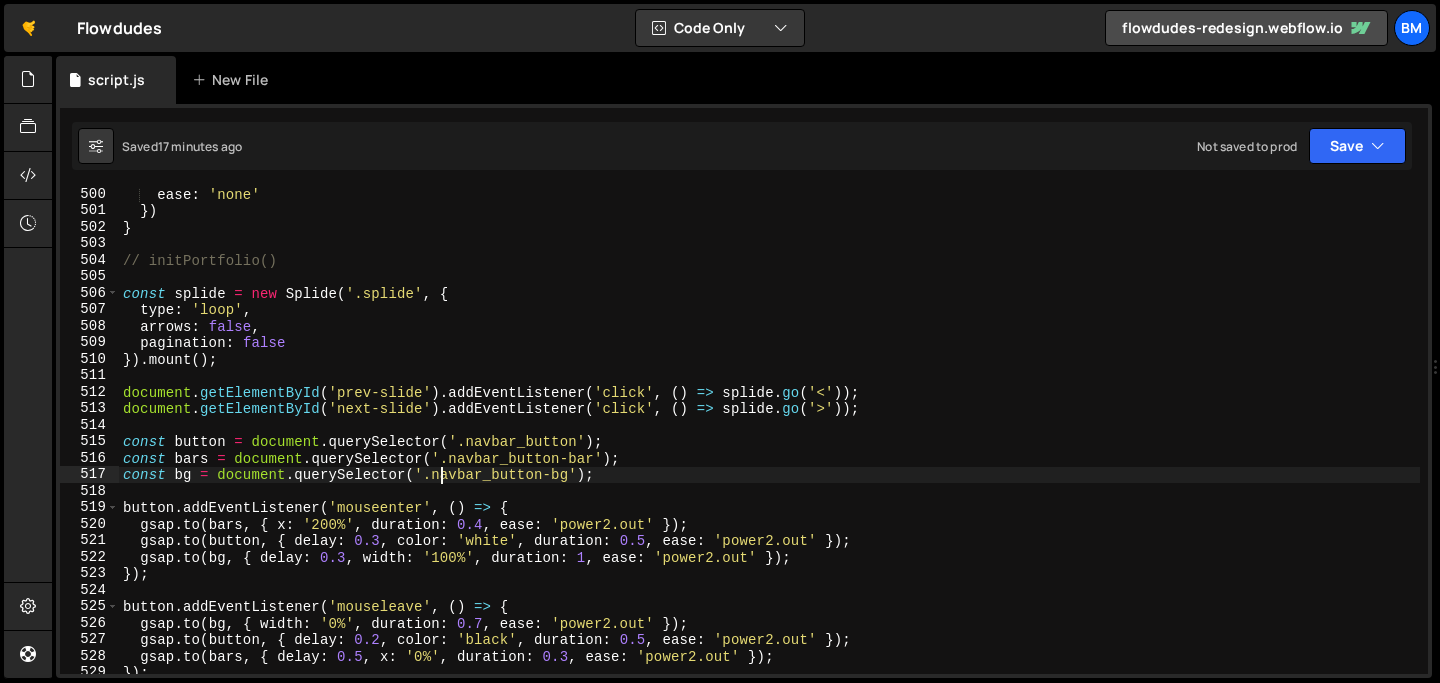 click on "ease :   'none'    } ) // initPortfolio() const   splide   =   new   Splide ( '.splide' ,   {    type :   'loop' ,    arrows :   false ,    pagination :   false }) . mount ( ) ; document . getElementById ( 'prev-slide' ) . addEventListener ( 'click' ,   ( )   =>   splide . go ( '<' )) ; document . getElementById ( 'next-slide' ) . addEventListener ( 'click' ,   ( )   =>   splide . go ( '>' )) ; const   button   =   document . querySelector ( '.navbar_button' ) ; const   bars   =   document . querySelector ( '.navbar_button-bar' ) ; const   bg   =   document . querySelector ( '.navbar_button-bg' ) ; button . addEventListener ( 'mouseenter' ,   ( )   =>   {    gsap . to ( bars ,   {   x :   '200%' ,   duration :   0.4 ,   ease :   'power2.out'   }) ;    gsap . to ( button ,   {   delay :   0.3 ,   color :   'white' ,   duration :   0.5 ,   ease :   'power2.out'   }) ;    gsap . to ( bg ,   {   delay :   0.3 ,   width :   '100%' ,   duration :   1 ,   ease :   'power2.out'   }) ; }) ; button . ( ,   ( )" at bounding box center (769, 445) 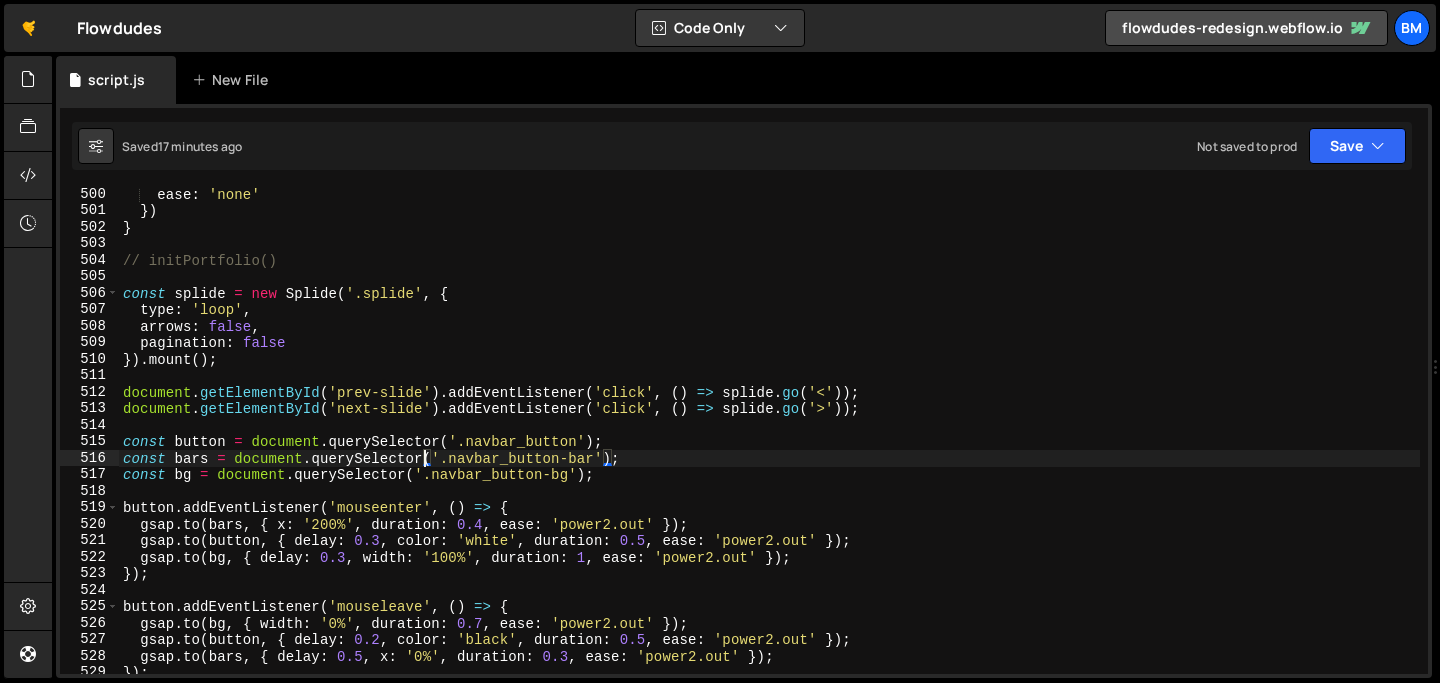 click on "ease :   'none'    } ) // initPortfolio() const   splide   =   new   Splide ( '.splide' ,   {    type :   'loop' ,    arrows :   false ,    pagination :   false }) . mount ( ) ; document . getElementById ( 'prev-slide' ) . addEventListener ( 'click' ,   ( )   =>   splide . go ( '<' )) ; document . getElementById ( 'next-slide' ) . addEventListener ( 'click' ,   ( )   =>   splide . go ( '>' )) ; const   button   =   document . querySelector ( '.navbar_button' ) ; const   bars   =   document . querySelector ( '.navbar_button-bar' ) ; const   bg   =   document . querySelector ( '.navbar_button-bg' ) ; button . addEventListener ( 'mouseenter' ,   ( )   =>   {    gsap . to ( bars ,   {   x :   '200%' ,   duration :   0.4 ,   ease :   'power2.out'   }) ;    gsap . to ( button ,   {   delay :   0.3 ,   color :   'white' ,   duration :   0.5 ,   ease :   'power2.out'   }) ;    gsap . to ( bg ,   {   delay :   0.3 ,   width :   '100%' ,   duration :   1 ,   ease :   'power2.out'   }) ; }) ; button . ( ,   ( )" at bounding box center (769, 445) 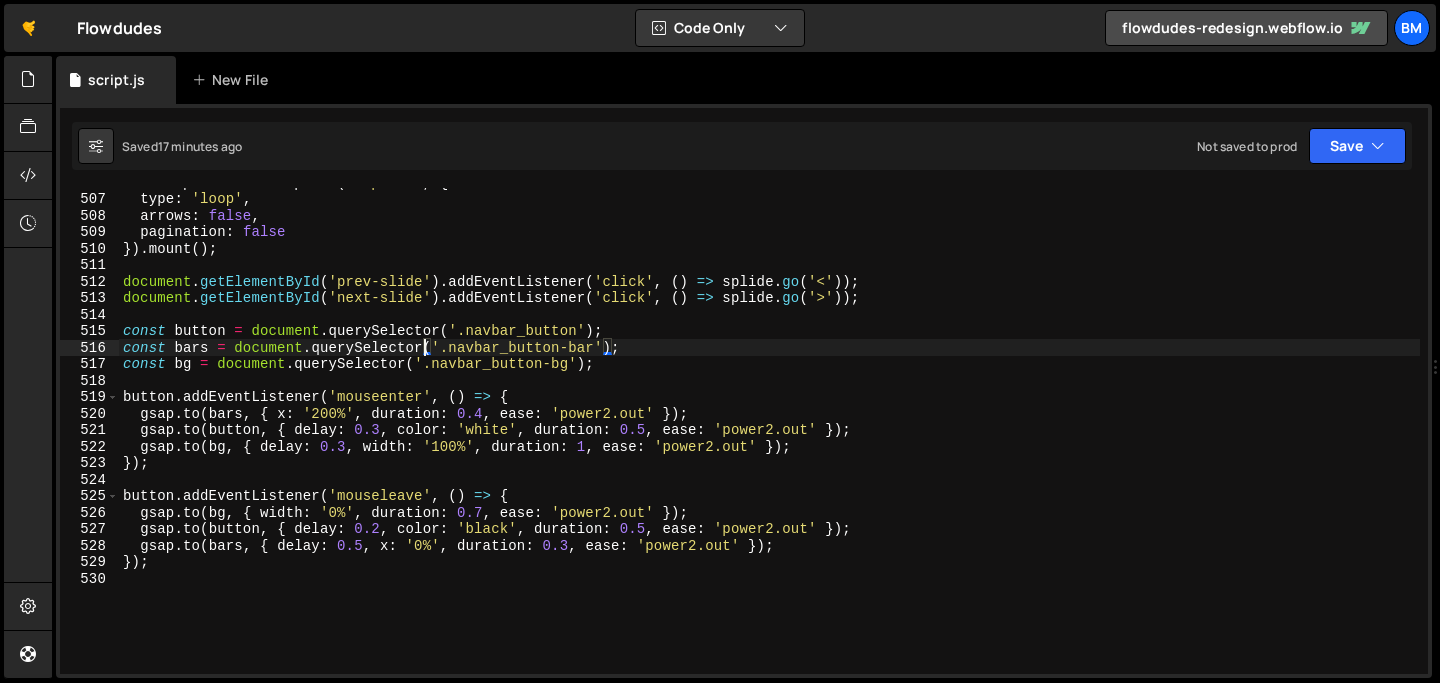 scroll, scrollTop: 8346, scrollLeft: 0, axis: vertical 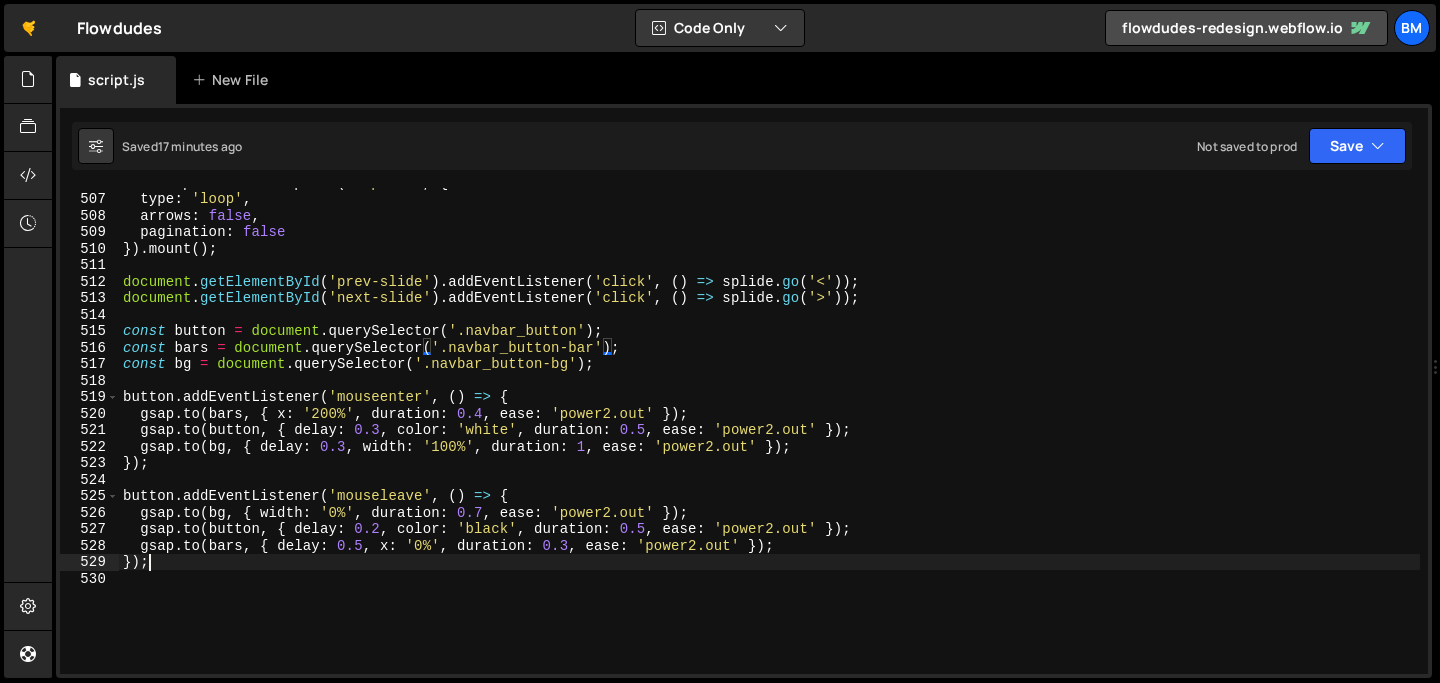 click on "const   splide   =   new   Splide ( '.splide' ,   {    type :   'loop' ,    arrows :   false ,    pagination :   false }) . mount ( ) ; document . getElementById ( 'prev-slide' ) . addEventListener ( 'click' ,   ( )   =>   splide . go ( '<' )) ; document . getElementById ( 'next-slide' ) . addEventListener ( 'click' ,   ( )   =>   splide . go ( '>' )) ; const   button   =   document . querySelector ( '.navbar_button' ) ; const   bars   =   document . querySelector ( '.navbar_button-bar' ) ; const   bg   =   document . querySelector ( '.navbar_button-bg' ) ; button . addEventListener ( 'mouseenter' ,   ( )   =>   {    gsap . to ( bars ,   {   x :   '200%' ,   duration :   0.4 ,   ease :   'power2.out'   }) ;    gsap . to ( button ,   {   delay :   0.3 ,   color :   'white' ,   duration :   0.5 ,   ease :   'power2.out'   }) ;    gsap . to ( bg ,   {   delay :   0.3 ,   width :   '100%' ,   duration :   1 ,   ease :   'power2.out'   }) ; }) ; button . addEventListener ( 'mouseleave' ,   ( )   =>   {    gsap . (" at bounding box center [769, 433] 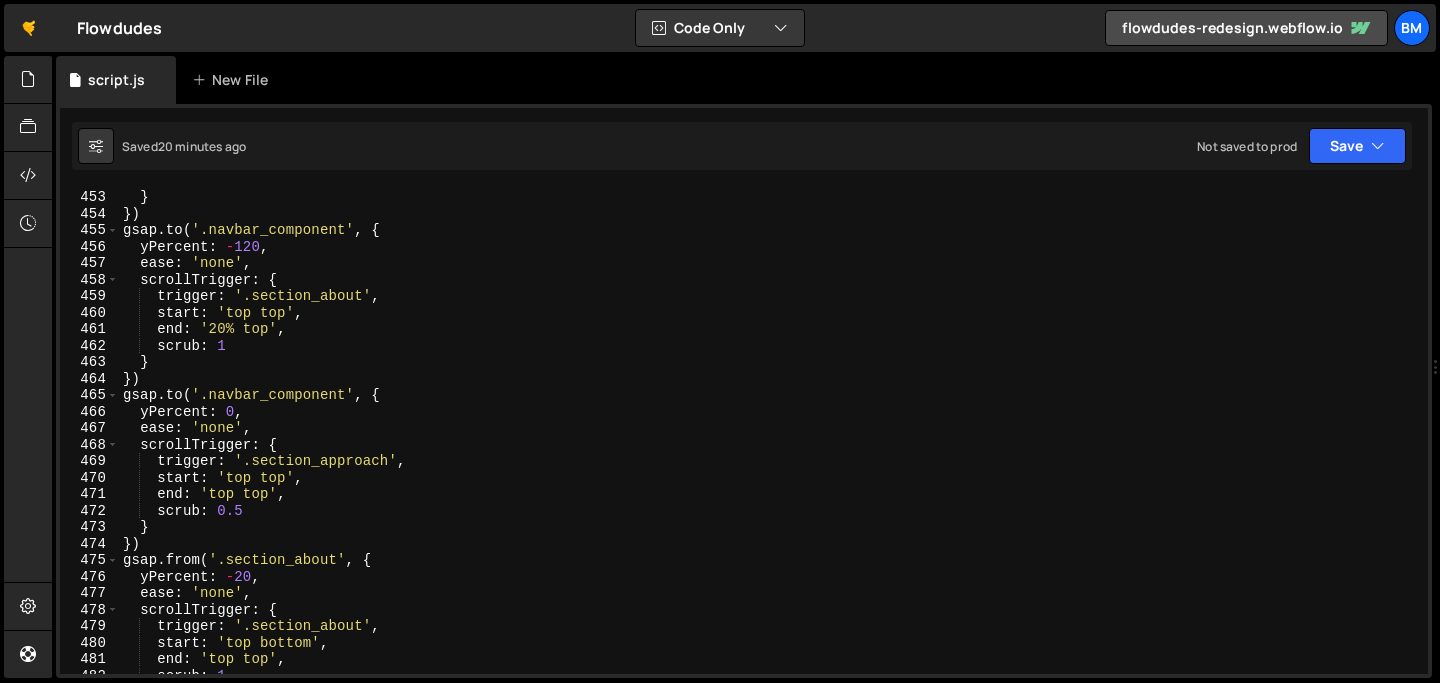 scroll, scrollTop: 7457, scrollLeft: 0, axis: vertical 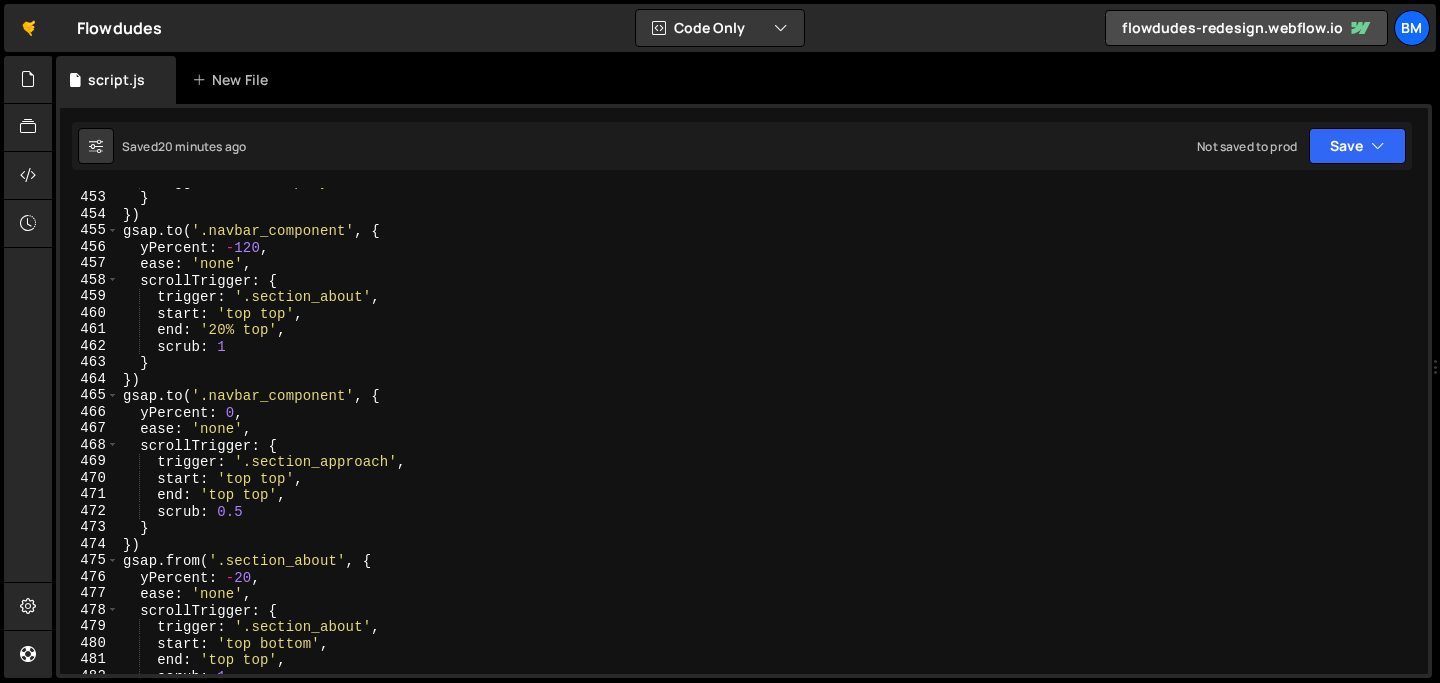 click on "toggleActions :   'play none none reverse'    } }) gsap . to ( '.navbar_component' ,   {    yPercent :   - 120 ,    ease :   'none' ,    scrollTrigger :   {       trigger :   '.section_about' ,       start :   'top top' ,       end :   '20% top' ,       scrub :   1    } }) gsap . to ( '.navbar_component' ,   {    yPercent :   0 ,    ease :   'none' ,    scrollTrigger :   {       trigger :   '.section_approach' ,       start :   'top top' ,       end :   'top top' ,       scrub :   0.5    } }) gsap . from ( '.section_about' ,   {    yPercent :   - 20 ,    ease :   'none' ,    scrollTrigger :   {       trigger :   '.section_about' ,       start :   'top bottom' ,       end :   'top top' ,       scrub :   1" at bounding box center (769, 432) 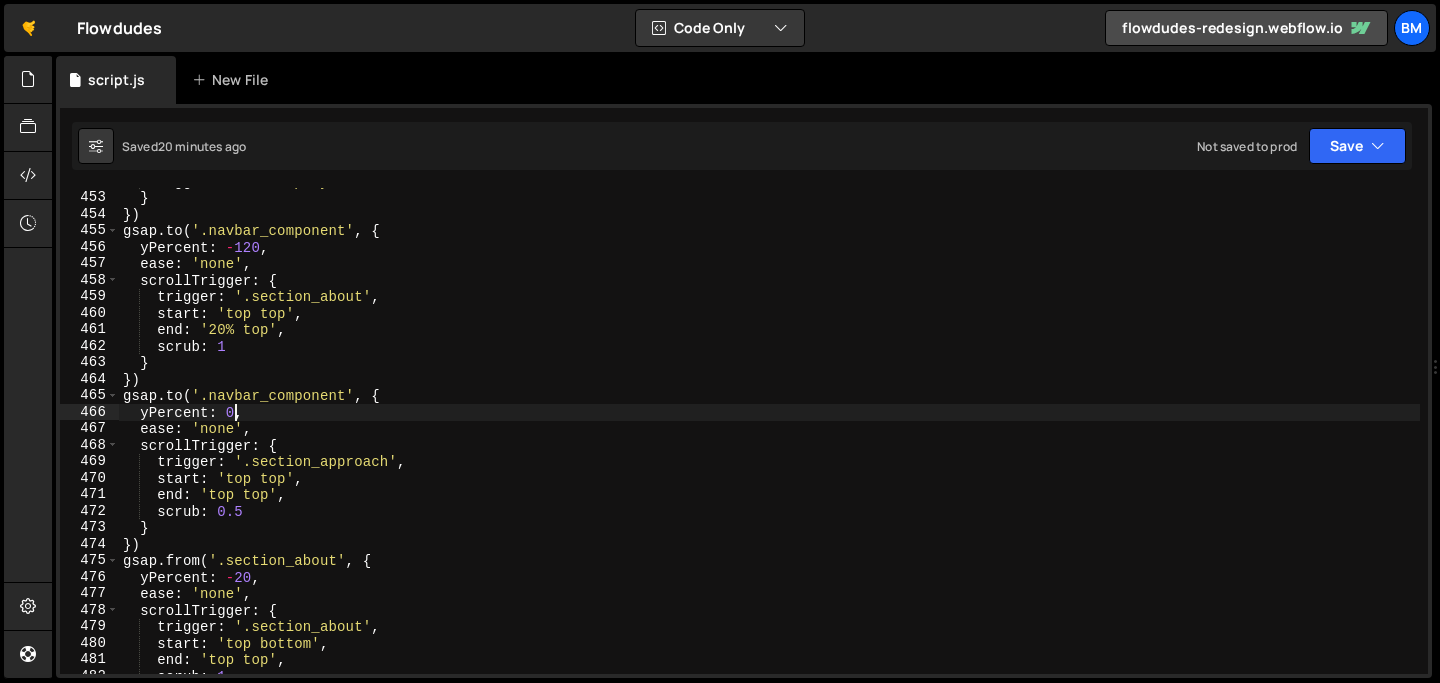 click on "toggleActions :   'play none none reverse'    } }) gsap . to ( '.navbar_component' ,   {    yPercent :   - 120 ,    ease :   'none' ,    scrollTrigger :   {       trigger :   '.section_about' ,       start :   'top top' ,       end :   '20% top' ,       scrub :   1    } }) gsap . to ( '.navbar_component' ,   {    yPercent :   0 ,    ease :   'none' ,    scrollTrigger :   {       trigger :   '.section_approach' ,       start :   'top top' ,       end :   'top top' ,       scrub :   0.5    } }) gsap . from ( '.section_about' ,   {    yPercent :   - 20 ,    ease :   'none' ,    scrollTrigger :   {       trigger :   '.section_about' ,       start :   'top bottom' ,       end :   'top top' ,       scrub :   1" at bounding box center [769, 432] 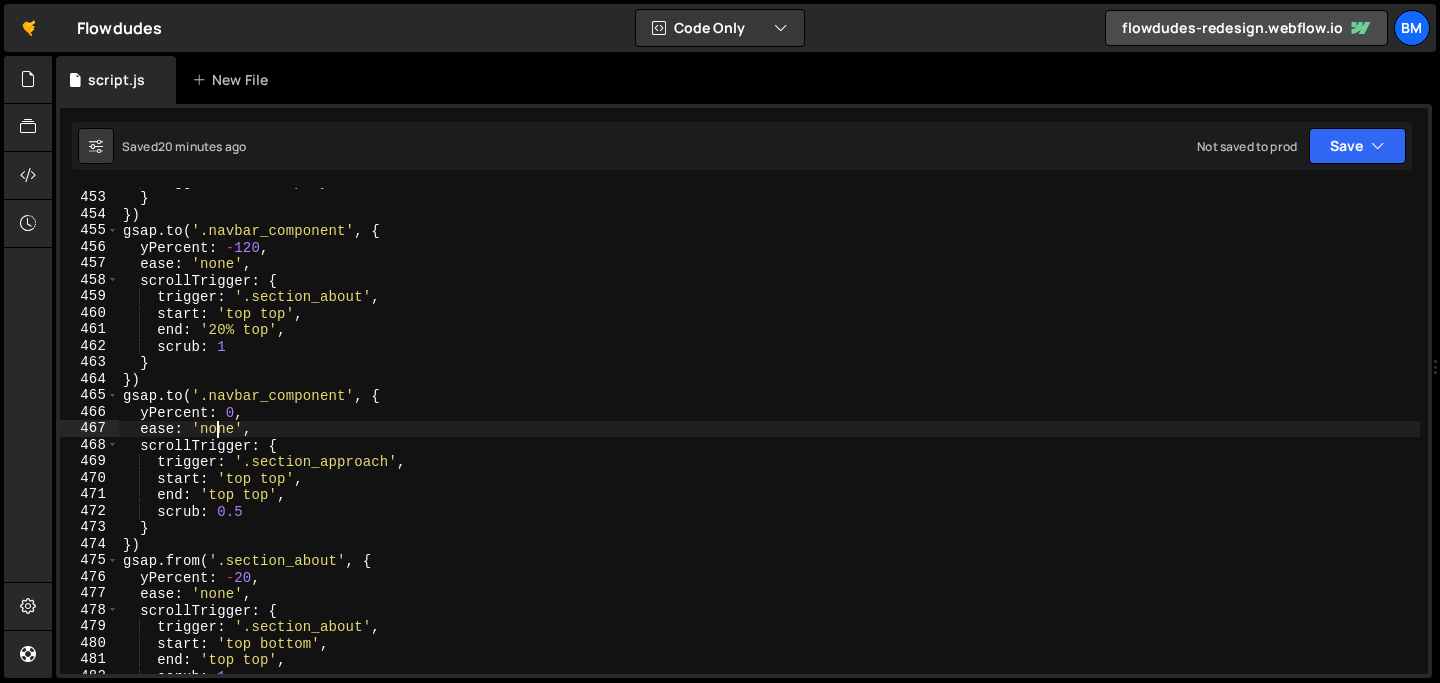 click on "toggleActions :   'play none none reverse'    } }) gsap . to ( '.navbar_component' ,   {    yPercent :   - 120 ,    ease :   'none' ,    scrollTrigger :   {       trigger :   '.section_about' ,       start :   'top top' ,       end :   '20% top' ,       scrub :   1    } }) gsap . to ( '.navbar_component' ,   {    yPercent :   0 ,    ease :   'none' ,    scrollTrigger :   {       trigger :   '.section_approach' ,       start :   'top top' ,       end :   'top top' ,       scrub :   0.5    } }) gsap . from ( '.section_about' ,   {    yPercent :   - 20 ,    ease :   'none' ,    scrollTrigger :   {       trigger :   '.section_about' ,       start :   'top bottom' ,       end :   'top top' ,       scrub :   1" at bounding box center [769, 432] 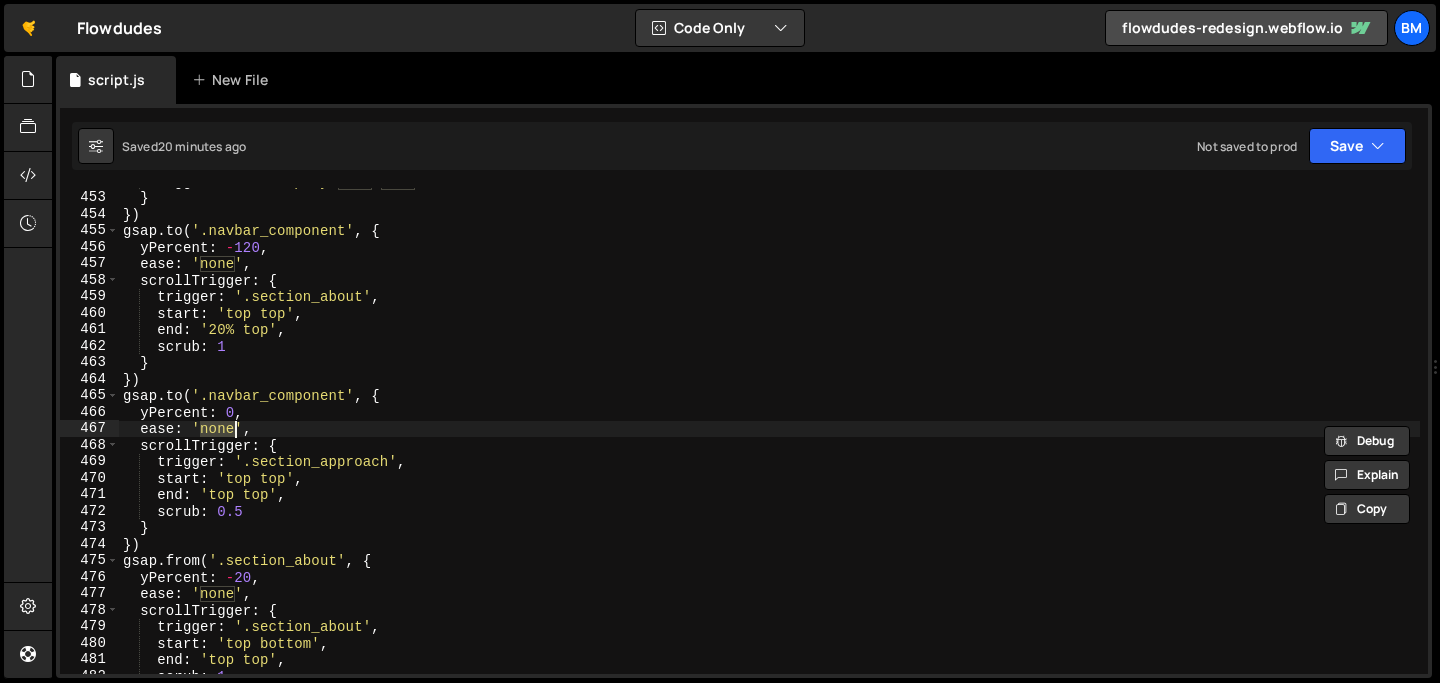 click on "toggleActions :   'play none none reverse'    } }) gsap . to ( '.navbar_component' ,   {    yPercent :   - 120 ,    ease :   'none' ,    scrollTrigger :   {       trigger :   '.section_about' ,       start :   'top top' ,       end :   '20% top' ,       scrub :   1    } }) gsap . to ( '.navbar_component' ,   {    yPercent :   0 ,    ease :   'none' ,    scrollTrigger :   {       trigger :   '.section_approach' ,       start :   'top top' ,       end :   'top top' ,       scrub :   0.5    } }) gsap . from ( '.section_about' ,   {    yPercent :   - 20 ,    ease :   'none' ,    scrollTrigger :   {       trigger :   '.section_about' ,       start :   'top bottom' ,       end :   'top top' ,       scrub :   1" at bounding box center [769, 432] 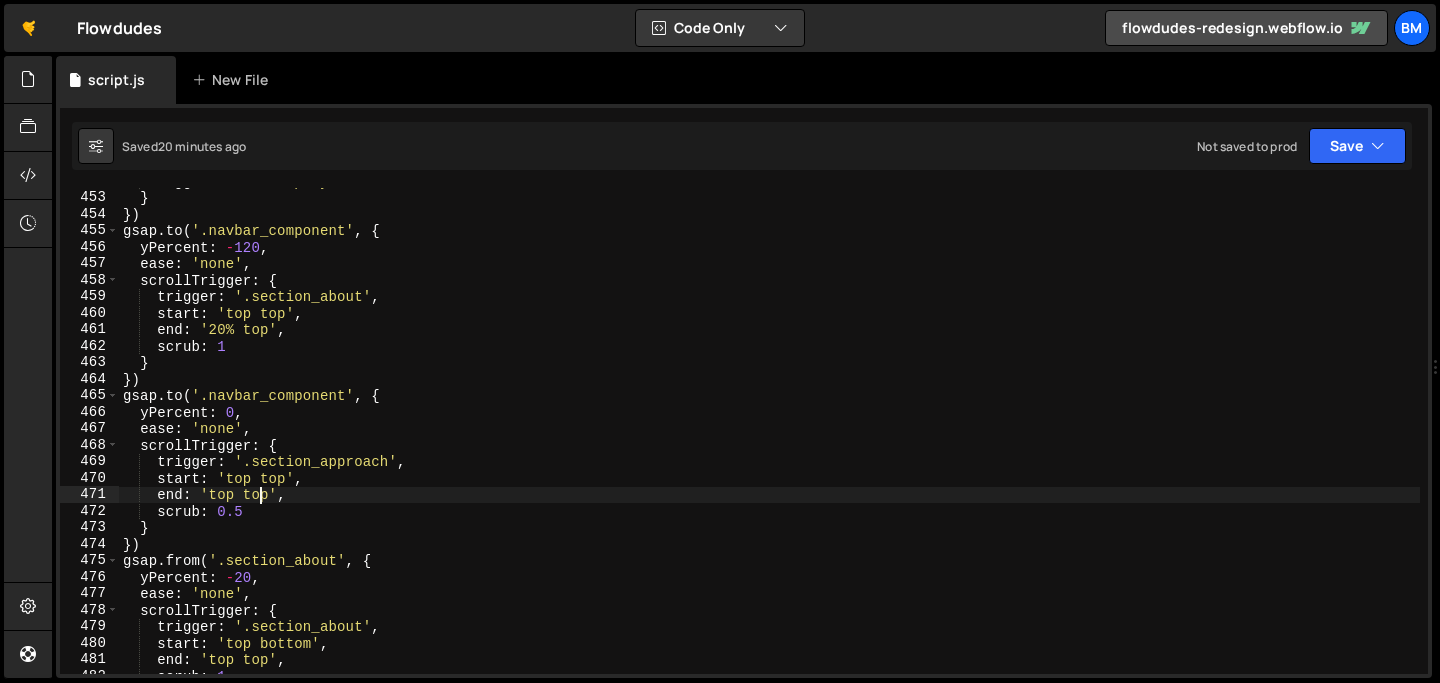 click on "toggleActions :   'play none none reverse'    } }) gsap . to ( '.navbar_component' ,   {    yPercent :   - 120 ,    ease :   'none' ,    scrollTrigger :   {       trigger :   '.section_about' ,       start :   'top top' ,       end :   '20% top' ,       scrub :   1    } }) gsap . to ( '.navbar_component' ,   {    yPercent :   0 ,    ease :   'none' ,    scrollTrigger :   {       trigger :   '.section_approach' ,       start :   'top top' ,       end :   'top top' ,       scrub :   0.5    } }) gsap . from ( '.section_about' ,   {    yPercent :   - 20 ,    ease :   'none' ,    scrollTrigger :   {       trigger :   '.section_about' ,       start :   'top bottom' ,       end :   'top top' ,       scrub :   1" at bounding box center (769, 432) 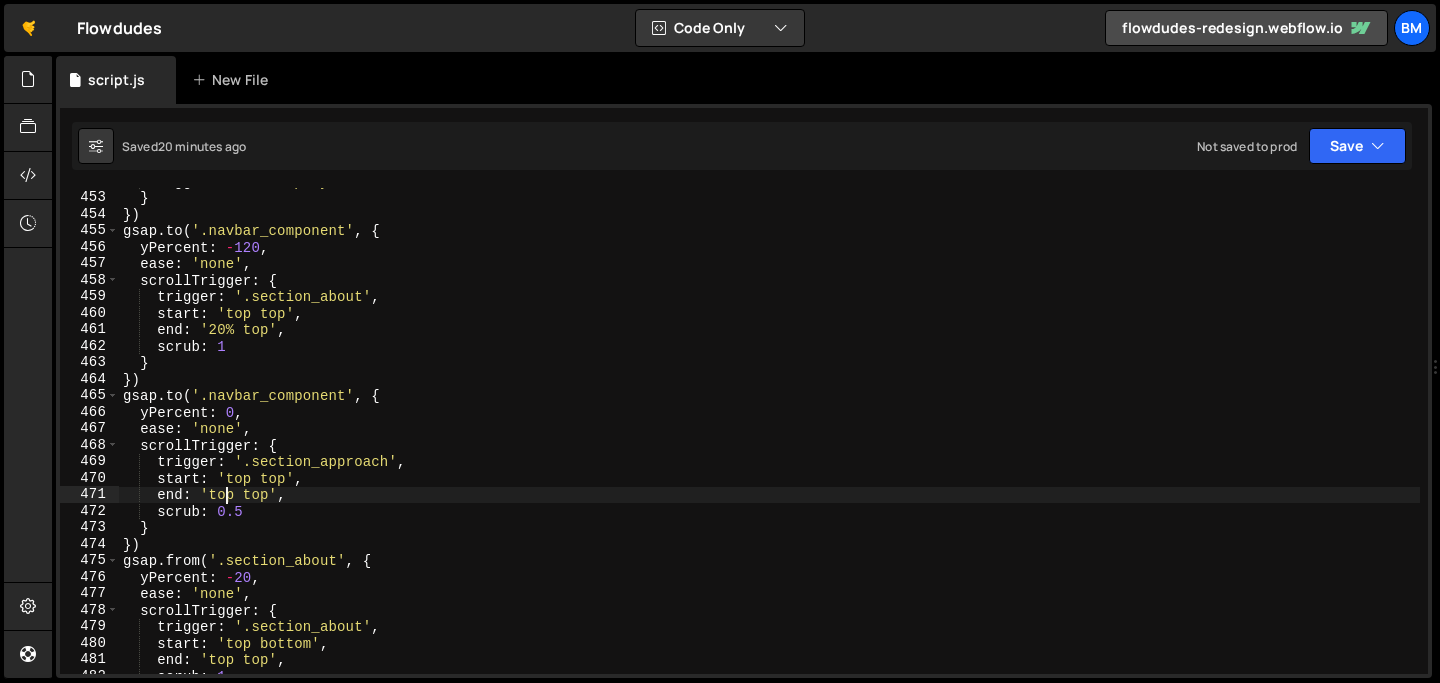 click on "toggleActions :   'play none none reverse'    } }) gsap . to ( '.navbar_component' ,   {    yPercent :   - 120 ,    ease :   'none' ,    scrollTrigger :   {       trigger :   '.section_about' ,       start :   'top top' ,       end :   '20% top' ,       scrub :   1    } }) gsap . to ( '.navbar_component' ,   {    yPercent :   0 ,    ease :   'none' ,    scrollTrigger :   {       trigger :   '.section_approach' ,       start :   'top top' ,       end :   'top top' ,       scrub :   0.5    } }) gsap . from ( '.section_about' ,   {    yPercent :   - 20 ,    ease :   'none' ,    scrollTrigger :   {       trigger :   '.section_about' ,       start :   'top bottom' ,       end :   'top top' ,       scrub :   1" at bounding box center [769, 432] 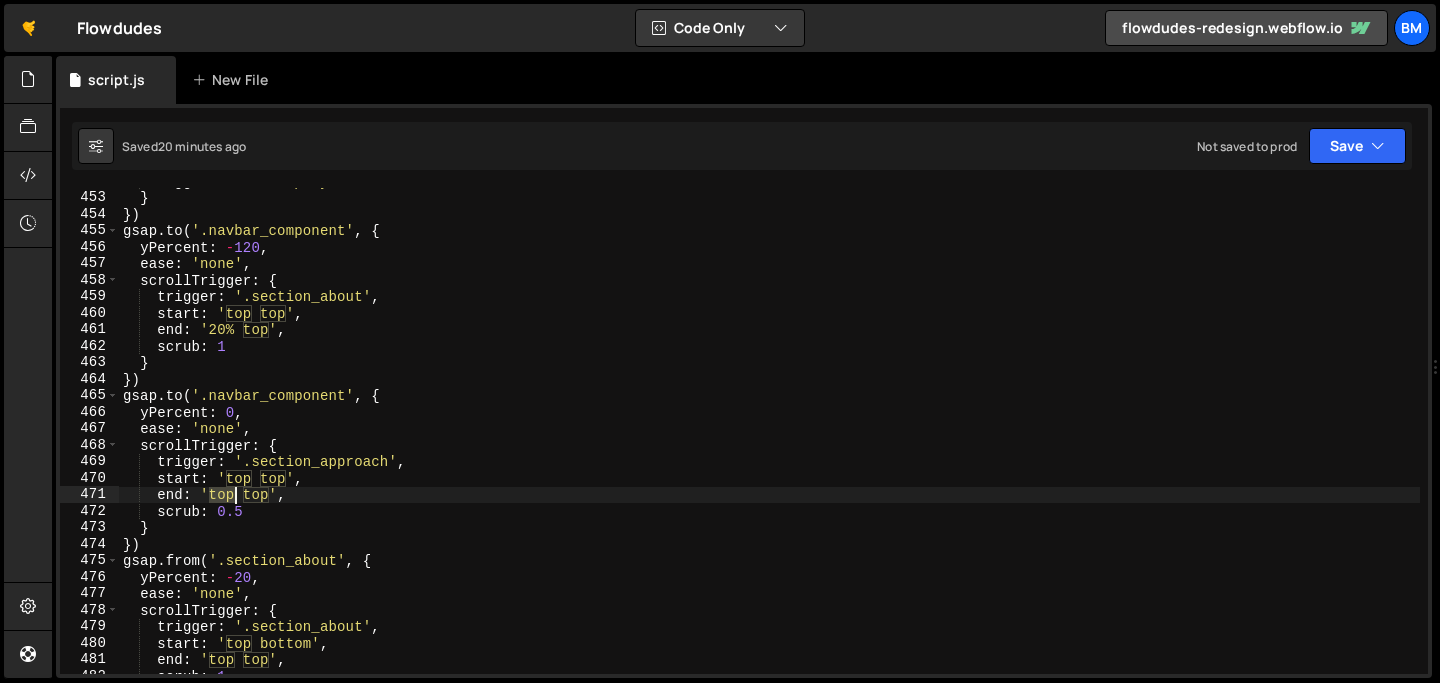click on "toggleActions :   'play none none reverse'    } }) gsap . to ( '.navbar_component' ,   {    yPercent :   - 120 ,    ease :   'none' ,    scrollTrigger :   {       trigger :   '.section_about' ,       start :   'top top' ,       end :   '20% top' ,       scrub :   1    } }) gsap . to ( '.navbar_component' ,   {    yPercent :   0 ,    ease :   'none' ,    scrollTrigger :   {       trigger :   '.section_approach' ,       start :   'top top' ,       end :   'top top' ,       scrub :   0.5    } }) gsap . from ( '.section_about' ,   {    yPercent :   - 20 ,    ease :   'none' ,    scrollTrigger :   {       trigger :   '.section_about' ,       start :   'top bottom' ,       end :   'top top' ,       scrub :   1" at bounding box center [769, 432] 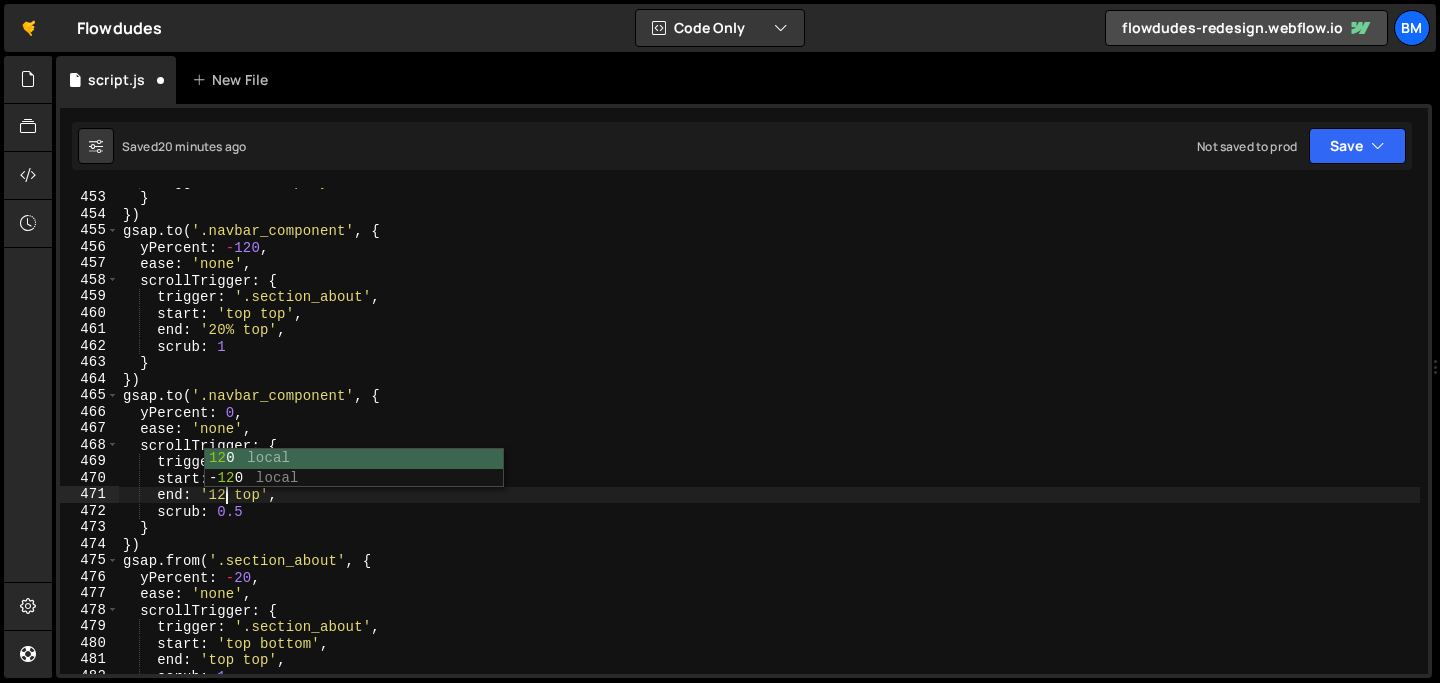 scroll, scrollTop: 0, scrollLeft: 7, axis: horizontal 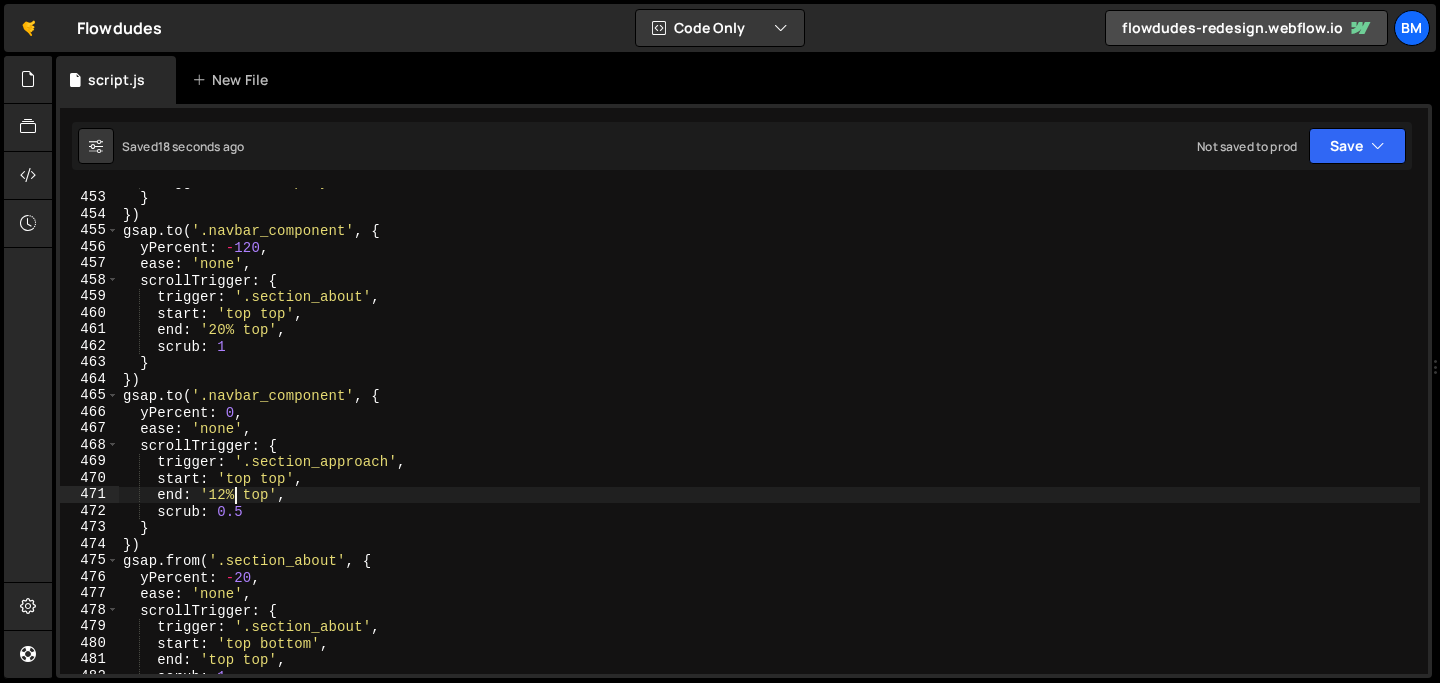 click on "toggleActions :   'play none none reverse'    } }) gsap . to ( '.navbar_component' ,   {    yPercent :   - 120 ,    ease :   'none' ,    scrollTrigger :   {       trigger :   '.section_about' ,       start :   'top top' ,       end :   '20% top' ,       scrub :   1    } }) gsap . to ( '.navbar_component' ,   {    yPercent :   0 ,    ease :   'none' ,    scrollTrigger :   {       trigger :   '.section_approach' ,       start :   'top top' ,       end :   '12% top' ,       scrub :   0.5    } }) gsap . from ( '.section_about' ,   {    yPercent :   - 20 ,    ease :   'none' ,    scrollTrigger :   {       trigger :   '.section_about' ,       start :   'top bottom' ,       end :   'top top' ,       scrub :   1" at bounding box center [769, 432] 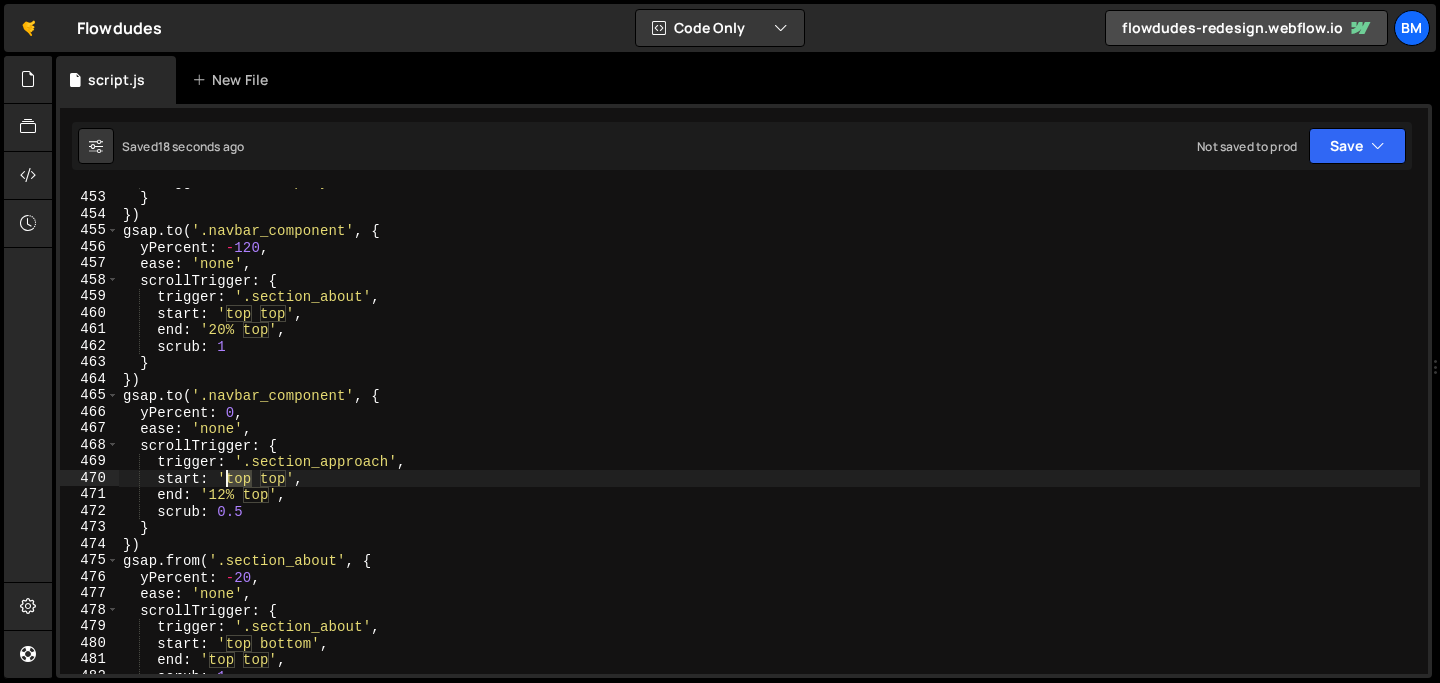 click on "toggleActions :   'play none none reverse'    } }) gsap . to ( '.navbar_component' ,   {    yPercent :   - 120 ,    ease :   'none' ,    scrollTrigger :   {       trigger :   '.section_about' ,       start :   'top top' ,       end :   '20% top' ,       scrub :   1    } }) gsap . to ( '.navbar_component' ,   {    yPercent :   0 ,    ease :   'none' ,    scrollTrigger :   {       trigger :   '.section_approach' ,       start :   'top top' ,       end :   '12% top' ,       scrub :   0.5    } }) gsap . from ( '.section_about' ,   {    yPercent :   - 20 ,    ease :   'none' ,    scrollTrigger :   {       trigger :   '.section_about' ,       start :   'top bottom' ,       end :   'top top' ,       scrub :   1" at bounding box center (769, 432) 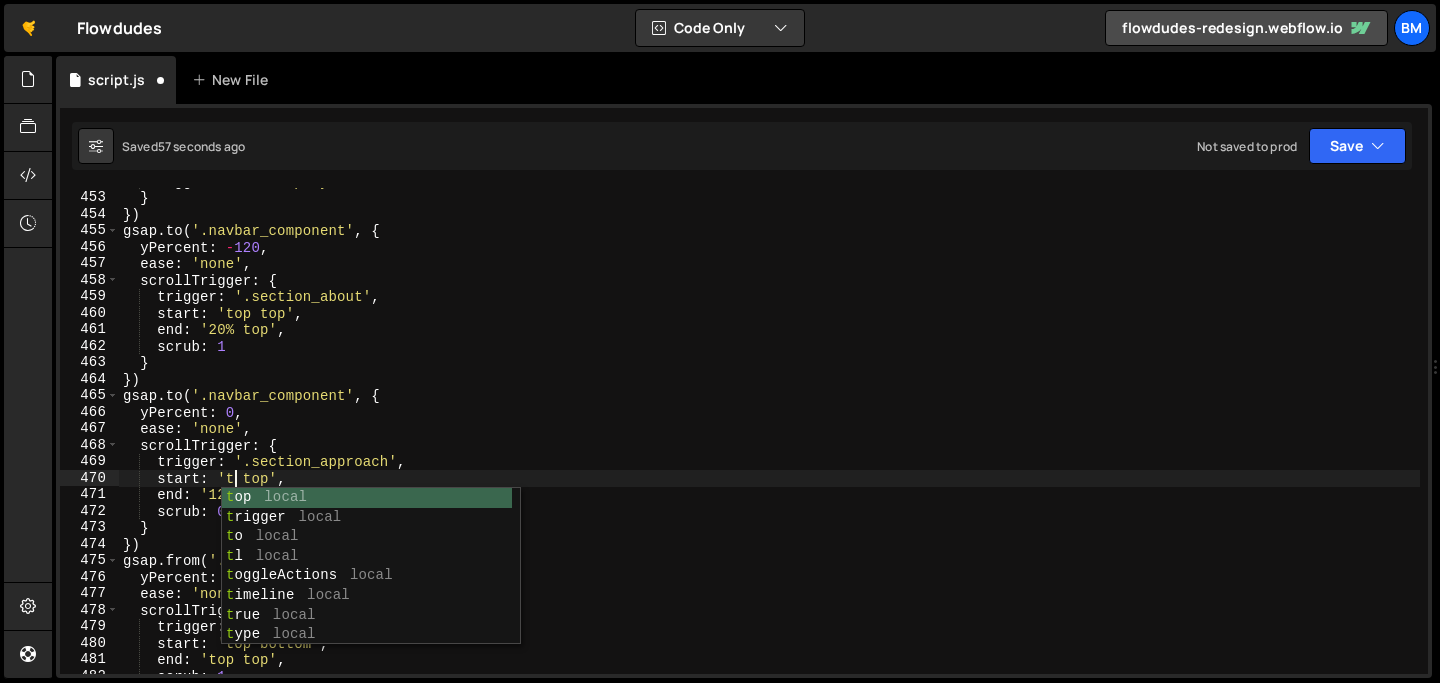 scroll, scrollTop: 0, scrollLeft: 8, axis: horizontal 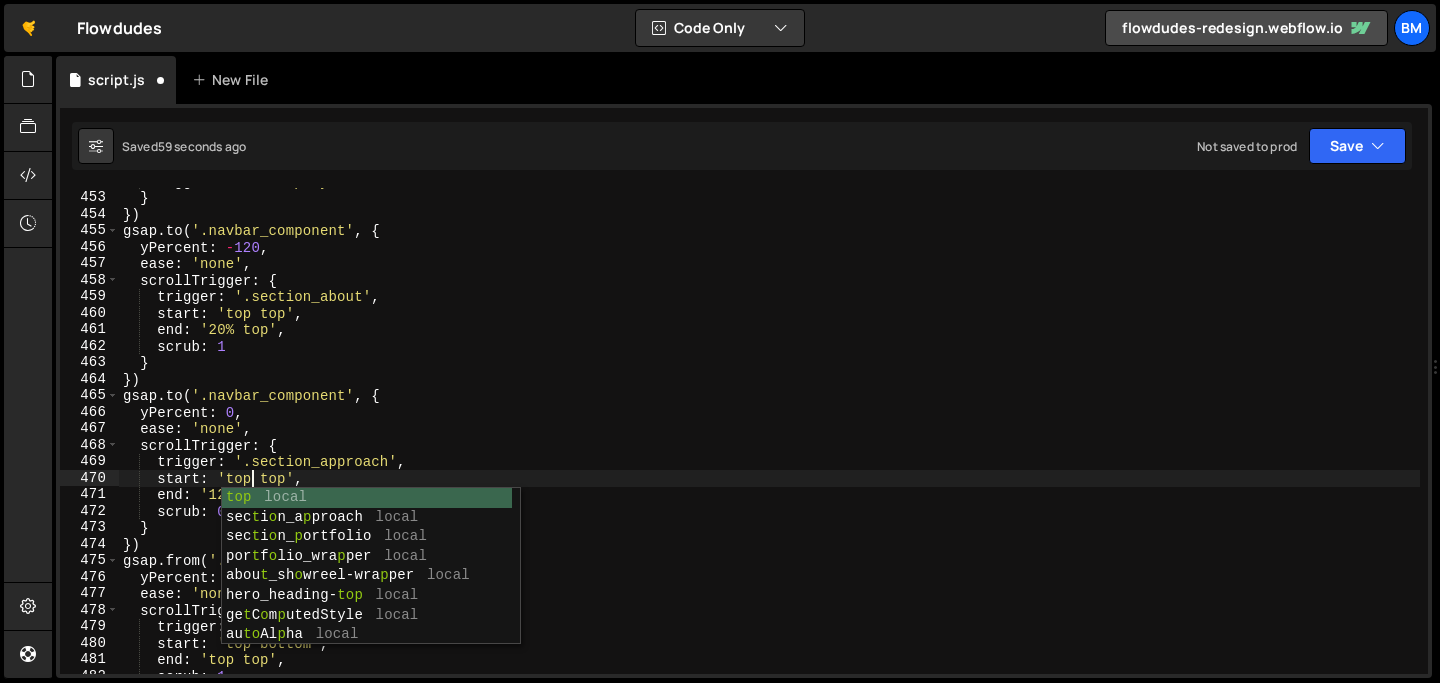 click on "toggleActions :   'play none none reverse'    } }) gsap . to ( '.navbar_component' ,   {    yPercent :   - 120 ,    ease :   'none' ,    scrollTrigger :   {       trigger :   '.section_about' ,       start :   'top top' ,       end :   '20% top' ,       scrub :   1    } }) gsap . to ( '.navbar_component' ,   {    yPercent :   0 ,    ease :   'none' ,    scrollTrigger :   {       trigger :   '.section_approach' ,       start :   'top top' ,       end :   '12% top' ,       scrub :   0.5    } }) gsap . from ( '.section_about' ,   {    yPercent :   - 20 ,    ease :   'none' ,    scrollTrigger :   {       trigger :   '.section_about' ,       start :   'top bottom' ,       end :   'top top' ,       scrub :   1" at bounding box center (769, 432) 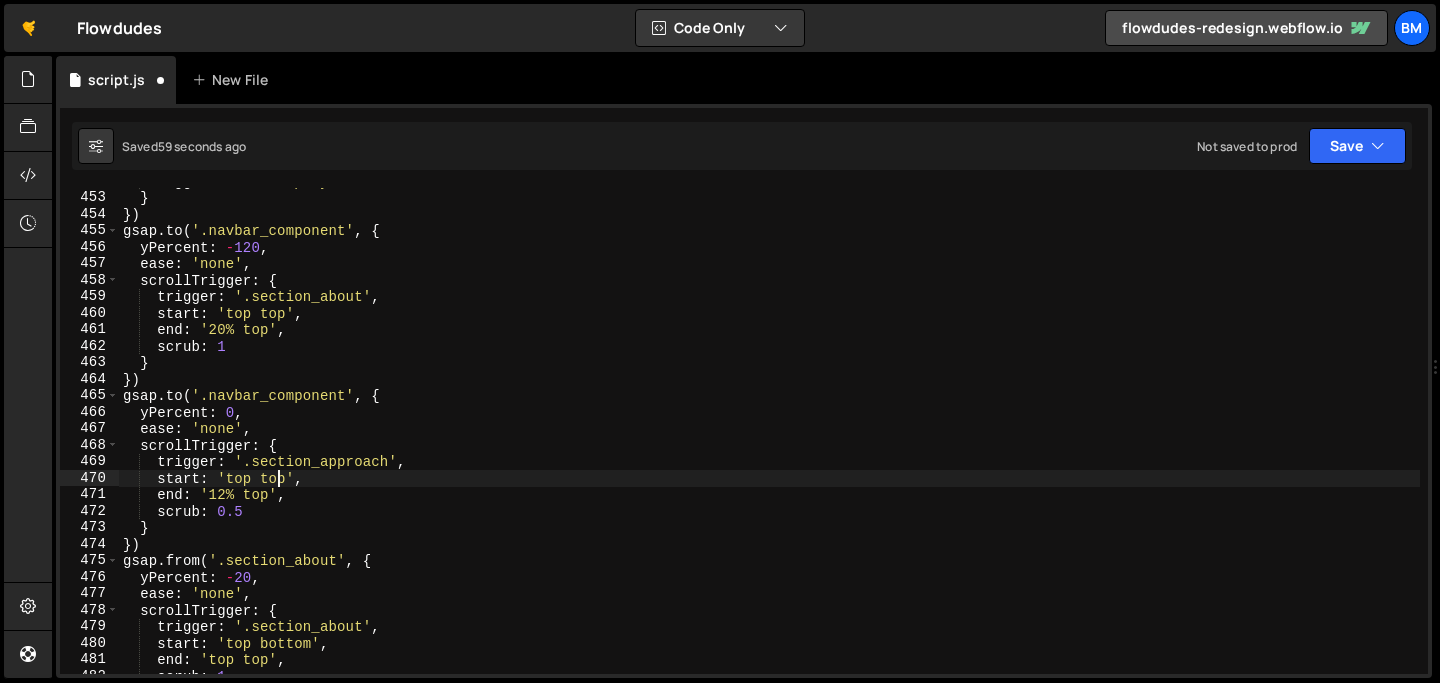 click on "toggleActions :   'play none none reverse'    } }) gsap . to ( '.navbar_component' ,   {    yPercent :   - 120 ,    ease :   'none' ,    scrollTrigger :   {       trigger :   '.section_about' ,       start :   'top top' ,       end :   '20% top' ,       scrub :   1    } }) gsap . to ( '.navbar_component' ,   {    yPercent :   0 ,    ease :   'none' ,    scrollTrigger :   {       trigger :   '.section_approach' ,       start :   'top top' ,       end :   '12% top' ,       scrub :   0.5    } }) gsap . from ( '.section_about' ,   {    yPercent :   - 20 ,    ease :   'none' ,    scrollTrigger :   {       trigger :   '.section_about' ,       start :   'top bottom' ,       end :   'top top' ,       scrub :   1" at bounding box center (769, 432) 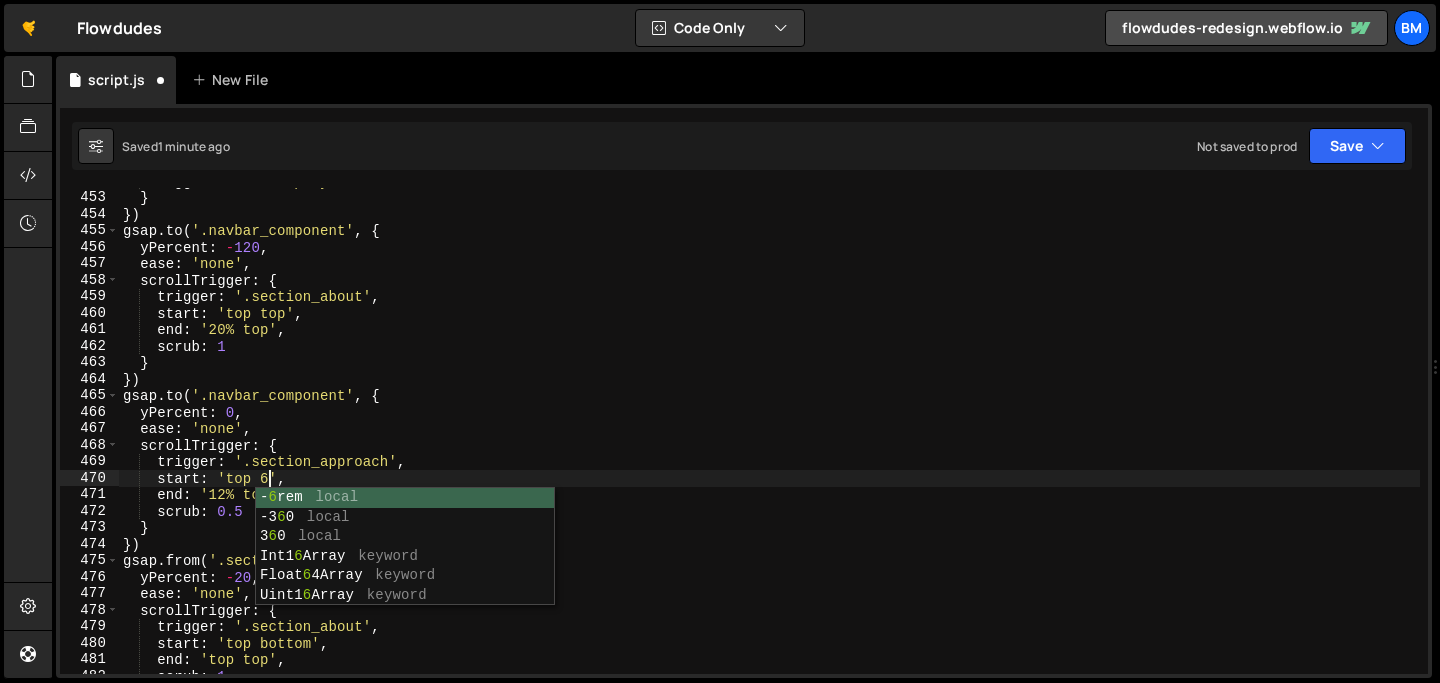 scroll, scrollTop: 0, scrollLeft: 10, axis: horizontal 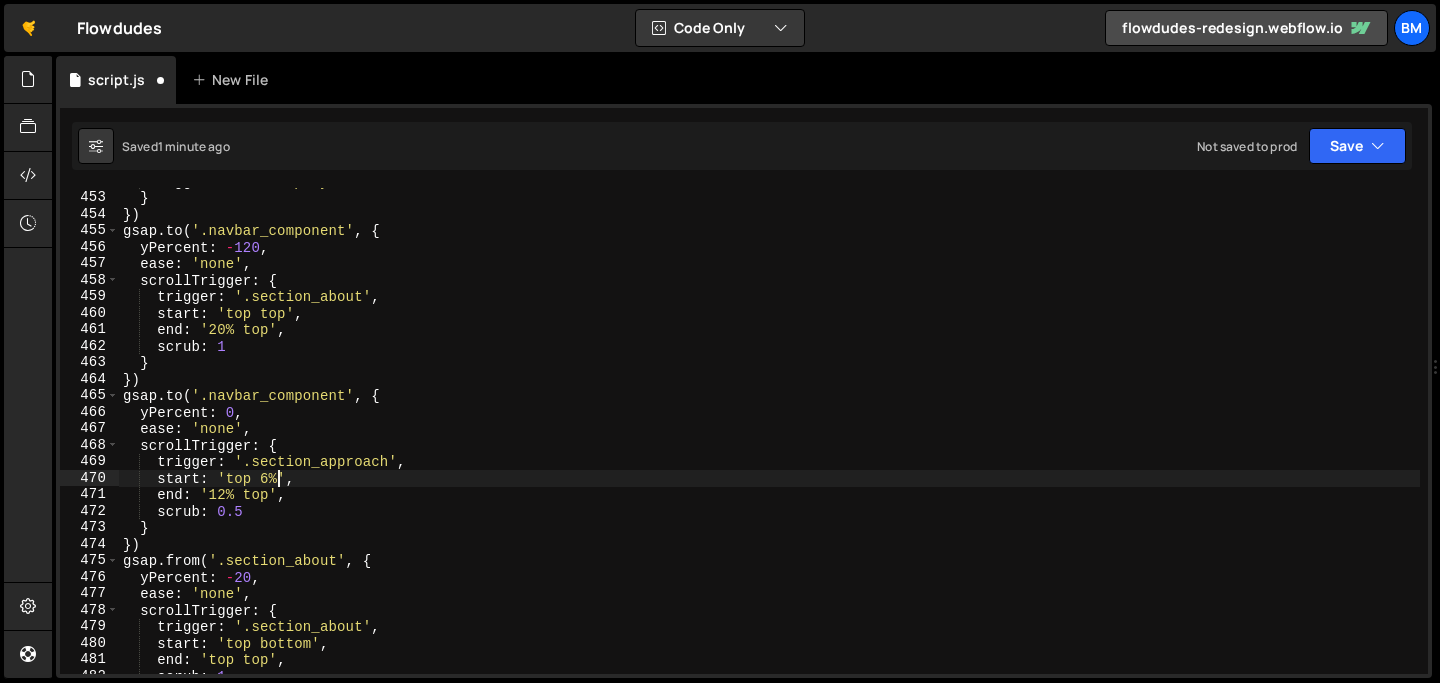 click on "toggleActions :   'play none none reverse'    } }) gsap . to ( '.navbar_component' ,   {    yPercent :   - 120 ,    ease :   'none' ,    scrollTrigger :   {       trigger :   '.section_about' ,       start :   'top top' ,       end :   '20% top' ,       scrub :   1    } }) gsap . to ( '.navbar_component' ,   {    yPercent :   0 ,    ease :   'none' ,    scrollTrigger :   {       trigger :   '.section_approach' ,       start :   'top 6%' ,       end :   '12% top' ,       scrub :   0.5    } }) gsap . from ( '.section_about' ,   {    yPercent :   - 20 ,    ease :   'none' ,    scrollTrigger :   {       trigger :   '.section_about' ,       start :   'top bottom' ,       end :   'top top' ,       scrub :   1" at bounding box center [769, 432] 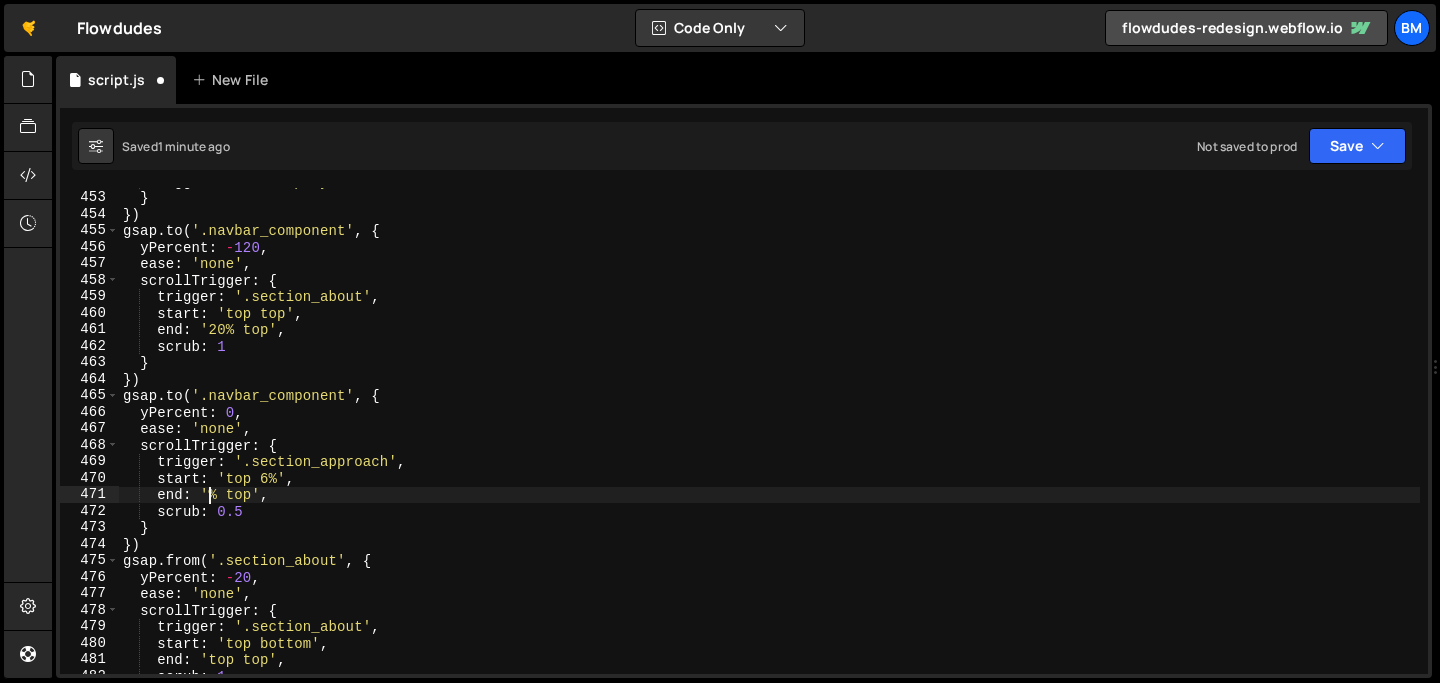 scroll, scrollTop: 0, scrollLeft: 7, axis: horizontal 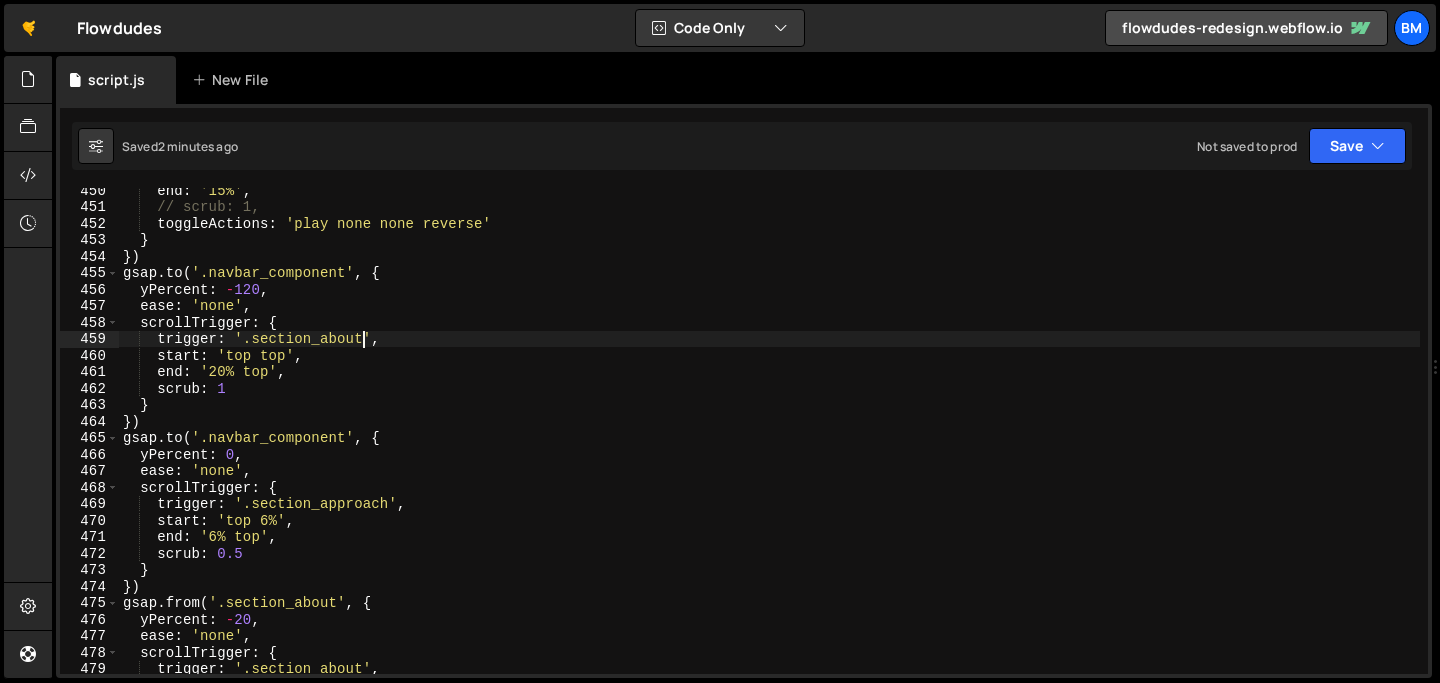 click on "end :   '15%' ,       // scrub: 1,       toggleActions :   'play none none reverse'    } }) gsap . to ( '.navbar_component' ,   {    yPercent :   - 120 ,    ease :   'none' ,    scrollTrigger :   {       trigger :   '.section_about' ,       start :   'top top' ,       end :   '20% top' ,       scrub :   1    } }) gsap . to ( '.navbar_component' ,   {    yPercent :   0 ,    ease :   'none' ,    scrollTrigger :   {       trigger :   '.section_approach' ,       start :   'top 6%' ,       end :   '6% top' ,       scrub :   0.5    } }) gsap . from ( '.section_about' ,   {    yPercent :   - 20 ,    ease :   'none' ,    scrollTrigger :   {       trigger :   '.section_about' ,       start :   'top bottom' ," at bounding box center [769, 441] 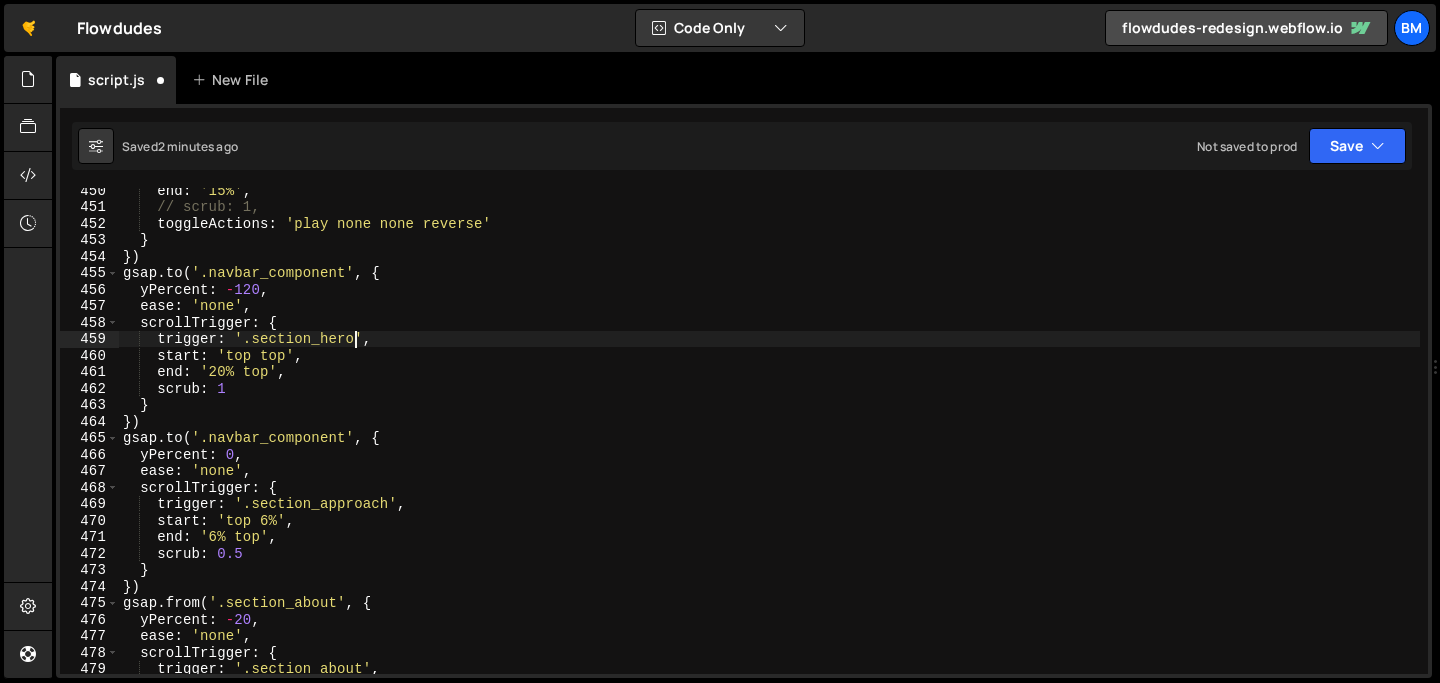scroll, scrollTop: 0, scrollLeft: 16, axis: horizontal 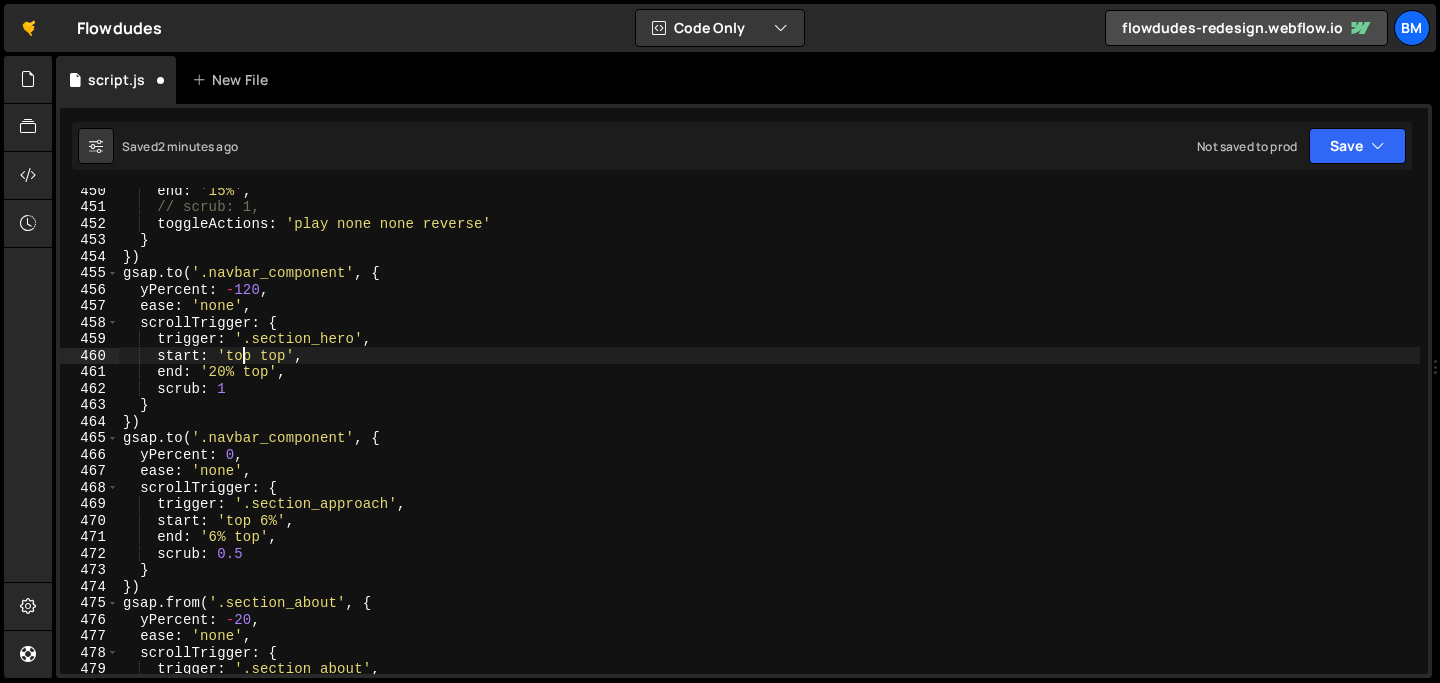 click on "end :   '15%' ,       // scrub: 1,       toggleActions :   'play none none reverse'    } }) gsap . to ( '.navbar_component' ,   {    yPercent :   - 120 ,    ease :   'none' ,    scrollTrigger :   {       trigger :   '.section_hero' ,       start :   'top top' ,       end :   '20% top' ,       scrub :   1    } }) gsap . to ( '.navbar_component' ,   {    yPercent :   0 ,    ease :   'none' ,    scrollTrigger :   {       trigger :   '.section_approach' ,       start :   'top 6%' ,       end :   '6% top' ,       scrub :   0.5    } }) gsap . from ( '.section_about' ,   {    yPercent :   - 20 ,    ease :   'none' ,    scrollTrigger :   {       trigger :   '.section_about' ,       start :   'top bottom' ," at bounding box center (769, 441) 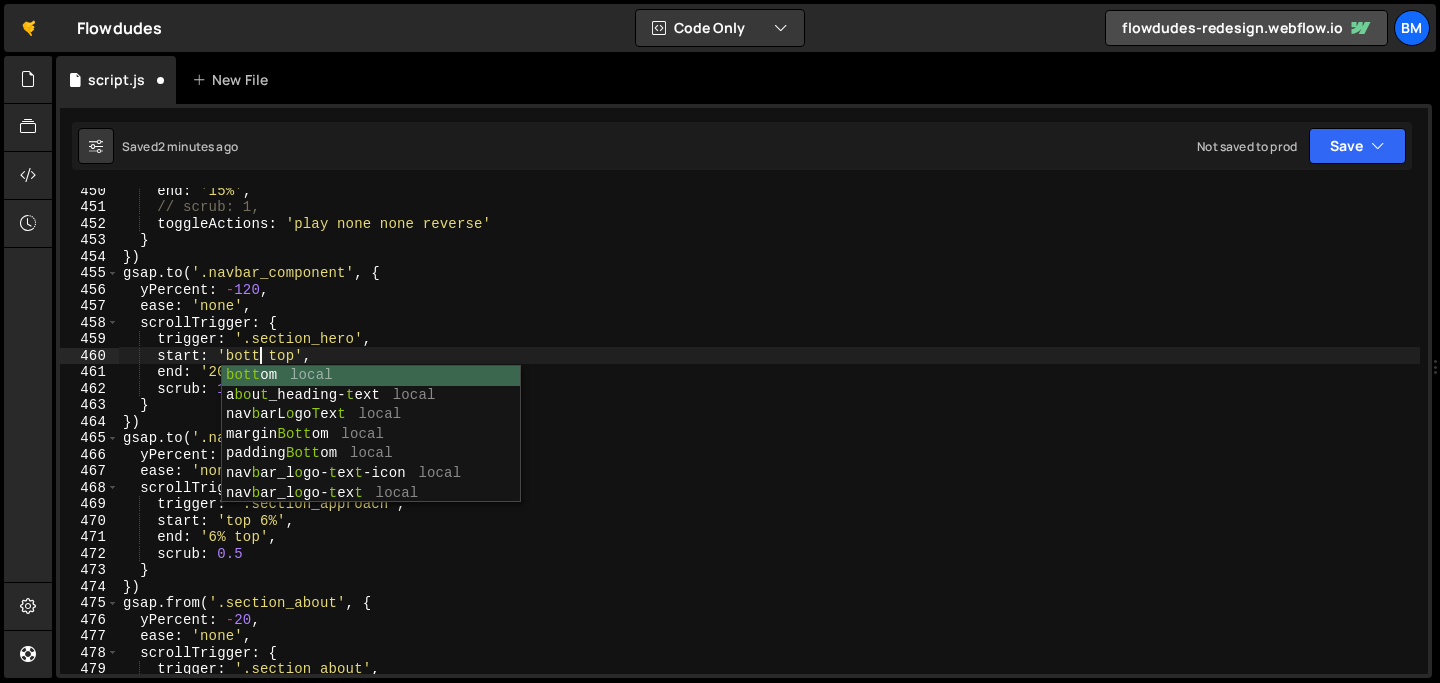 scroll, scrollTop: 0, scrollLeft: 10, axis: horizontal 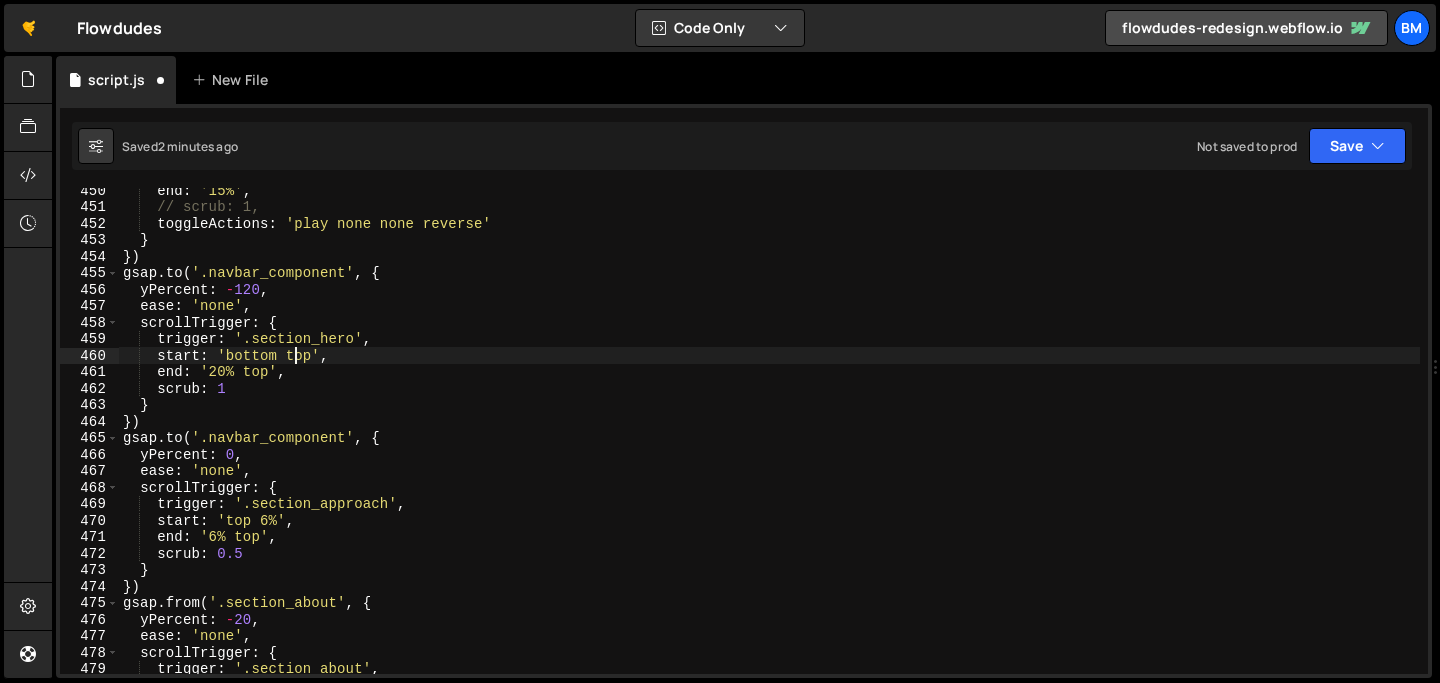 click on "end :   '15%' ,       // scrub: 1,       toggleActions :   'play none none reverse'    } }) gsap . to ( '.navbar_component' ,   {    yPercent :   - 120 ,    ease :   'none' ,    scrollTrigger :   {       trigger :   '.section_hero' ,       start :   'bottom top' ,       end :   '20% top' ,       scrub :   1    } }) gsap . to ( '.navbar_component' ,   {    yPercent :   0 ,    ease :   'none' ,    scrollTrigger :   {       trigger :   '.section_approach' ,       start :   'top 6%' ,       end :   '6% top' ,       scrub :   0.5    } }) gsap . from ( '.section_about' ,   {    yPercent :   - 20 ,    ease :   'none' ,    scrollTrigger :   {       trigger :   '.section_about' ,       start :   'top bottom' ," at bounding box center (769, 441) 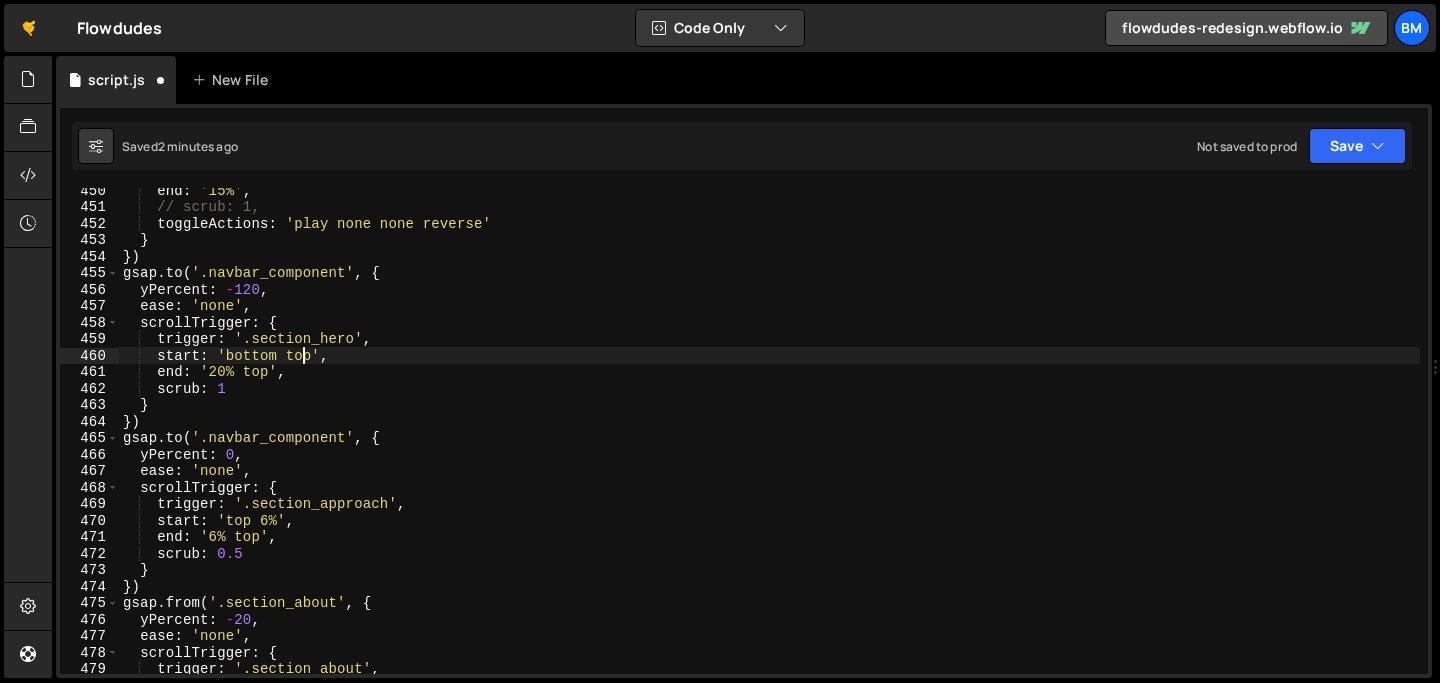 click on "end :   '15%' ,       // scrub: 1,       toggleActions :   'play none none reverse'    } }) gsap . to ( '.navbar_component' ,   {    yPercent :   - 120 ,    ease :   'none' ,    scrollTrigger :   {       trigger :   '.section_hero' ,       start :   'bottom top' ,       end :   '20% top' ,       scrub :   1    } }) gsap . to ( '.navbar_component' ,   {    yPercent :   0 ,    ease :   'none' ,    scrollTrigger :   {       trigger :   '.section_approach' ,       start :   'top 6%' ,       end :   '6% top' ,       scrub :   0.5    } }) gsap . from ( '.section_about' ,   {    yPercent :   - 20 ,    ease :   'none' ,    scrollTrigger :   {       trigger :   '.section_about' ,       start :   'top bottom' ," at bounding box center [769, 441] 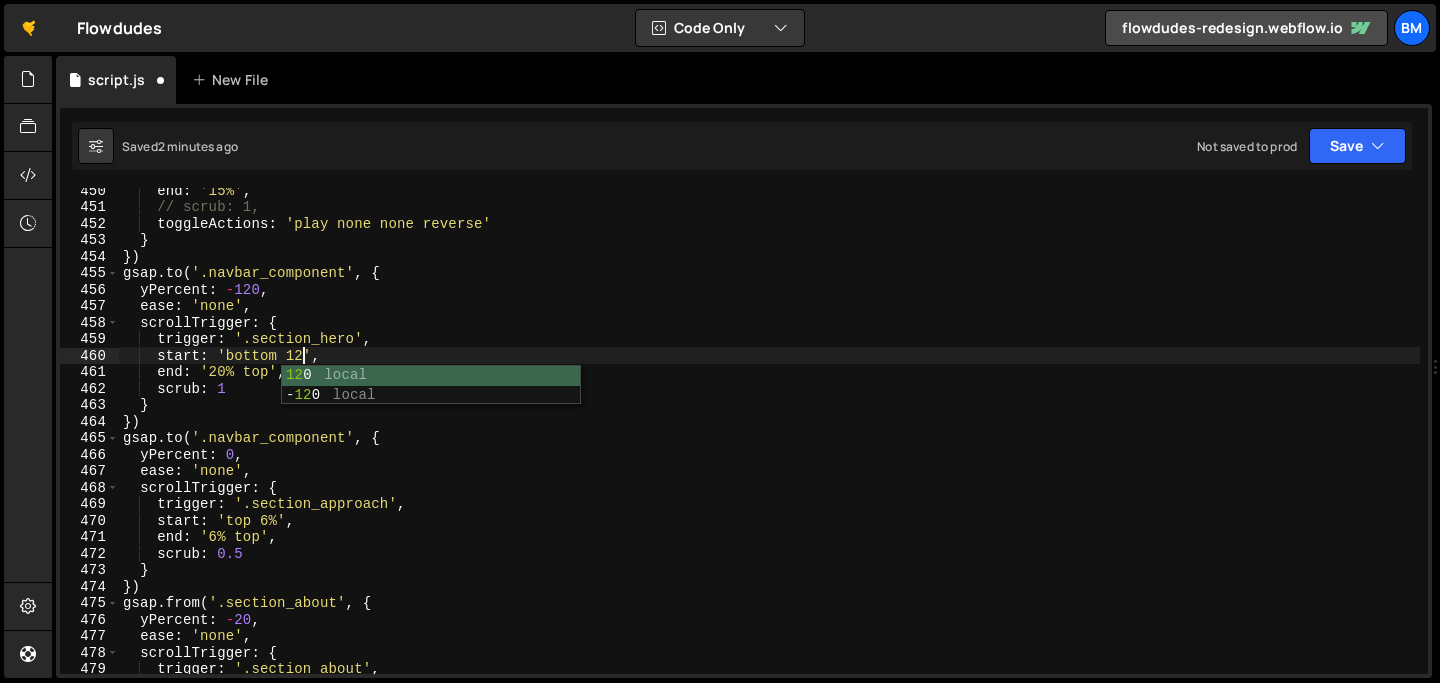 scroll, scrollTop: 0, scrollLeft: 12, axis: horizontal 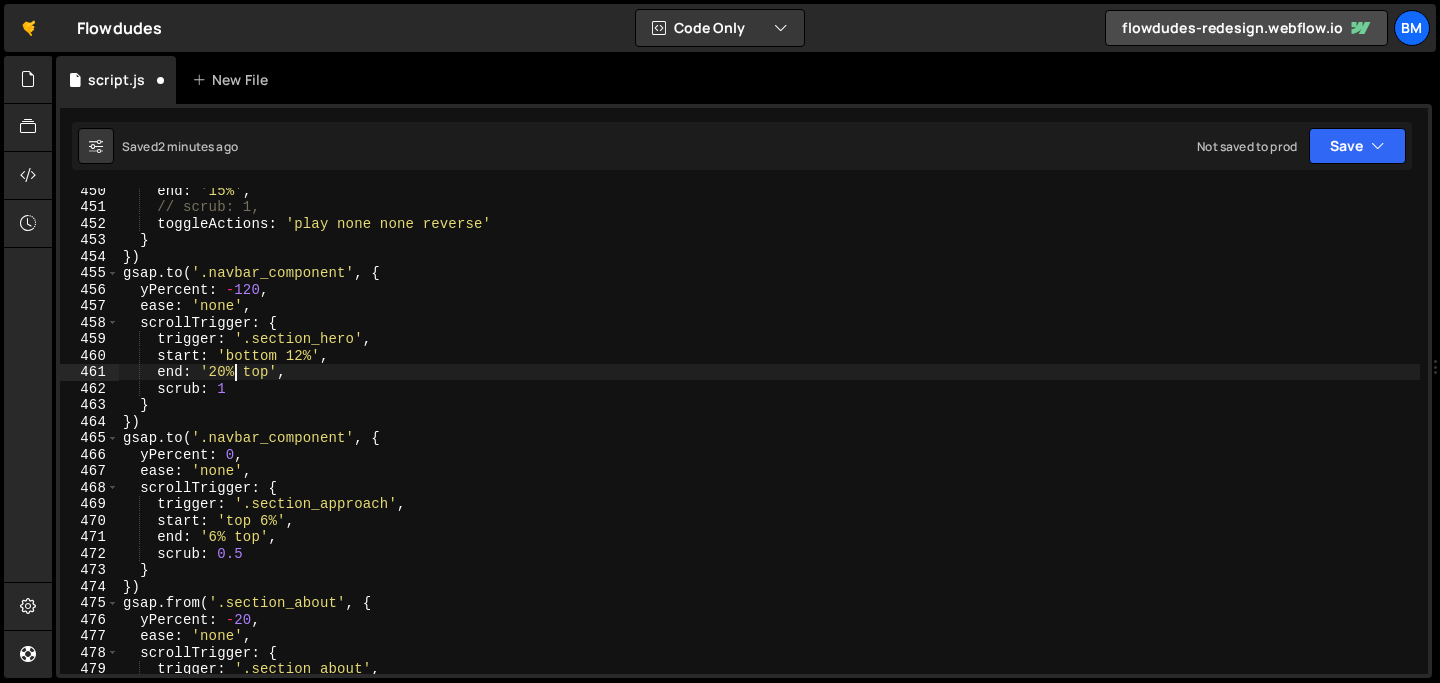 click on "end :   '15%' ,       // scrub: 1,       toggleActions :   'play none none reverse'    } }) gsap . to ( '.navbar_component' ,   {    yPercent :   - 120 ,    ease :   'none' ,    scrollTrigger :   {       trigger :   '.section_hero' ,       start :   'bottom 12%' ,       end :   '20% top' ,       scrub :   1    } }) gsap . to ( '.navbar_component' ,   {    yPercent :   0 ,    ease :   'none' ,    scrollTrigger :   {       trigger :   '.section_approach' ,       start :   'top 6%' ,       end :   '6% top' ,       scrub :   0.5    } }) gsap . from ( '.section_about' ,   {    yPercent :   - 20 ,    ease :   'none' ,    scrollTrigger :   {       trigger :   '.section_about' ,       start :   'top bottom' ," at bounding box center (769, 441) 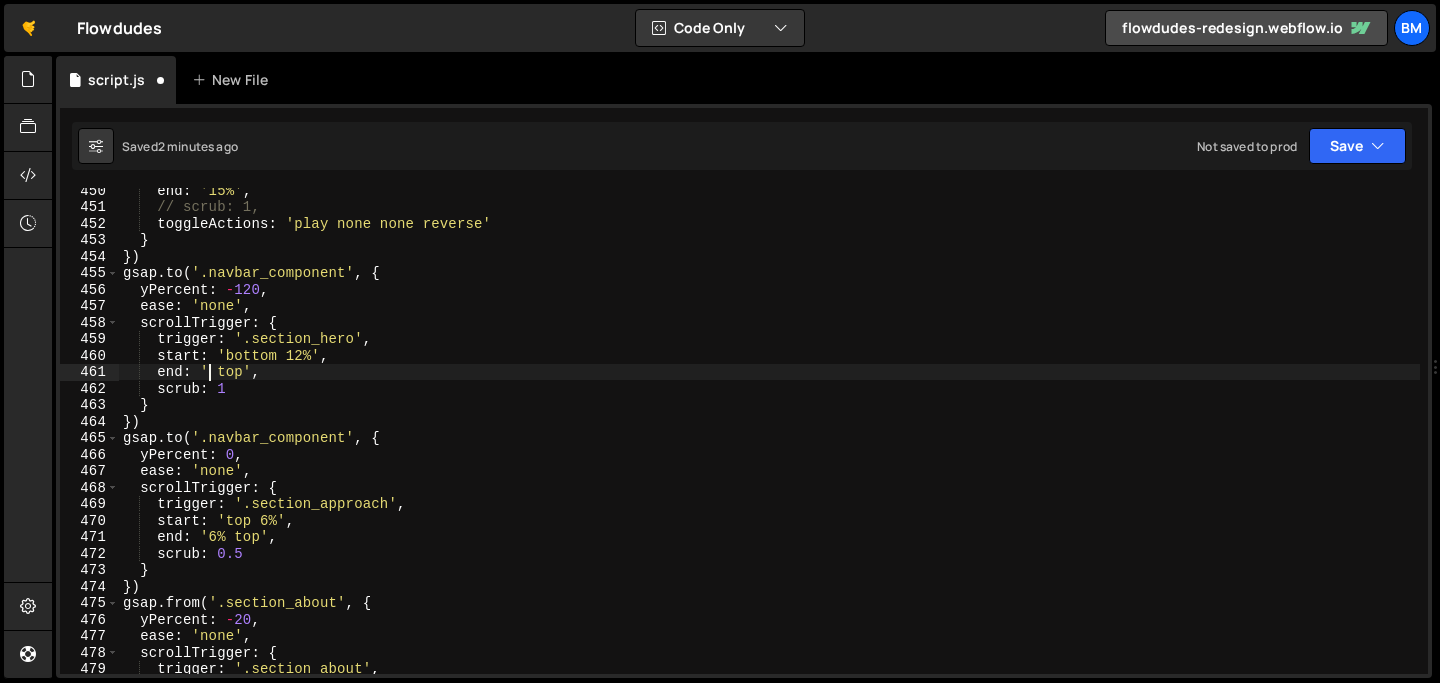 scroll, scrollTop: 0, scrollLeft: 7, axis: horizontal 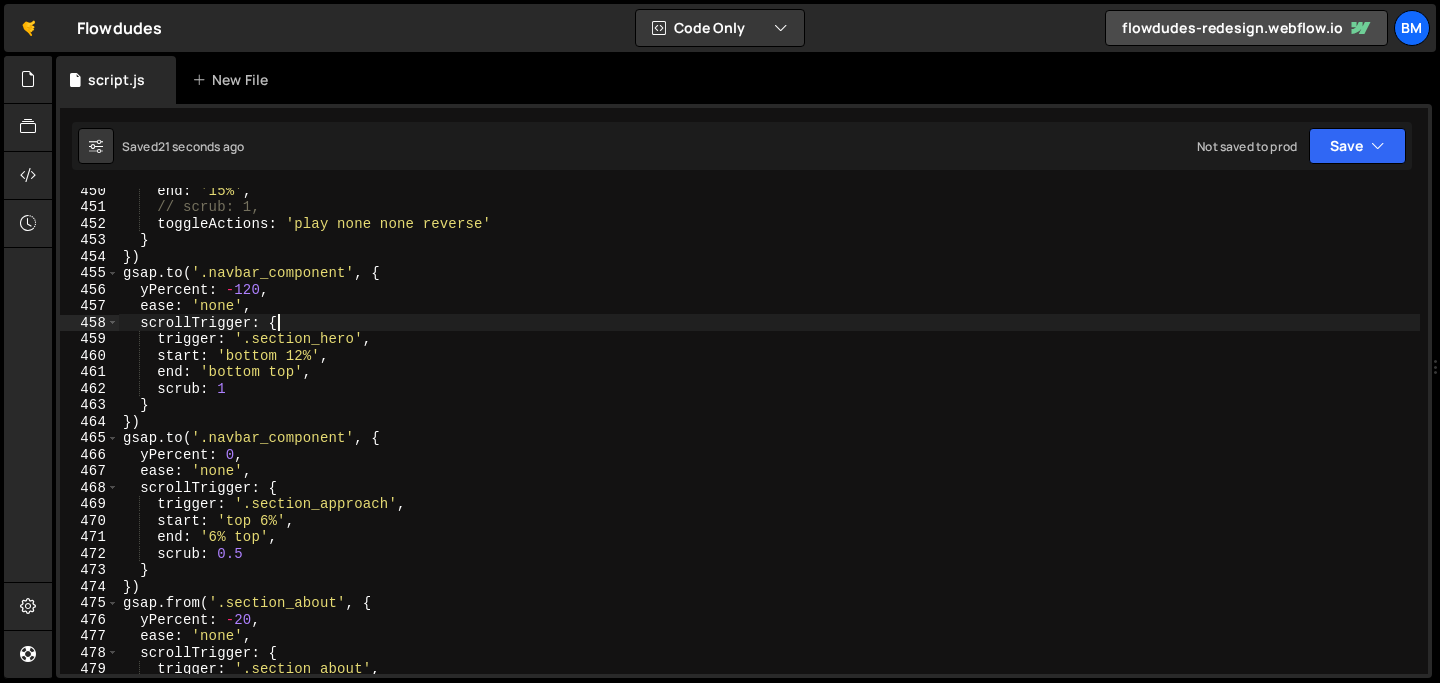click on "end :   '15%' ,       // scrub: 1,       toggleActions :   'play none none reverse'    } }) gsap . to ( '.navbar_component' ,   {    yPercent :   - 120 ,    ease :   'none' ,    scrollTrigger :   {       trigger :   '.section_hero' ,       start :   'bottom 12%' ,       end :   'bottom top' ,       scrub :   1    } }) gsap . to ( '.navbar_component' ,   {    yPercent :   0 ,    ease :   'none' ,    scrollTrigger :   {       trigger :   '.section_approach' ,       start :   'top 6%' ,       end :   '6% top' ,       scrub :   0.5    } }) gsap . from ( '.section_about' ,   {    yPercent :   - 20 ,    ease :   'none' ,    scrollTrigger :   {       trigger :   '.section_about' ,       start :   'top bottom' ," at bounding box center (769, 441) 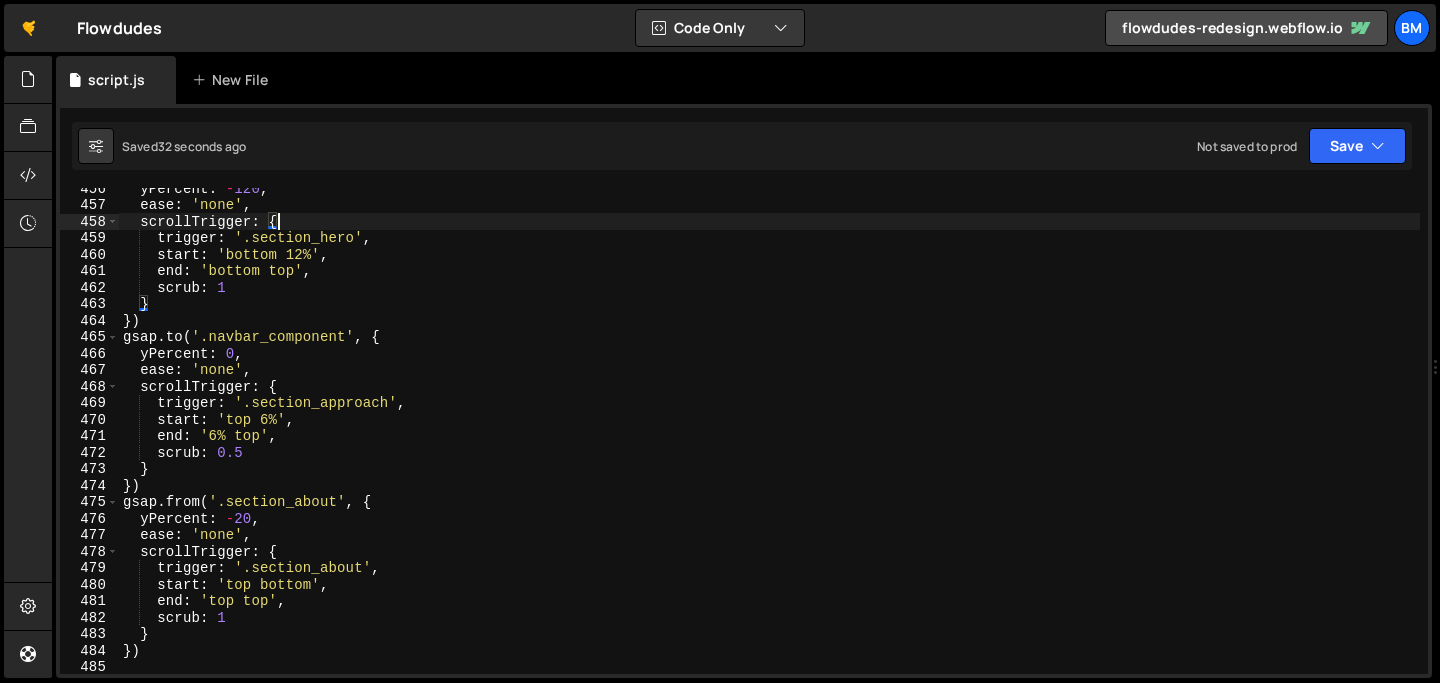 scroll, scrollTop: 7527, scrollLeft: 0, axis: vertical 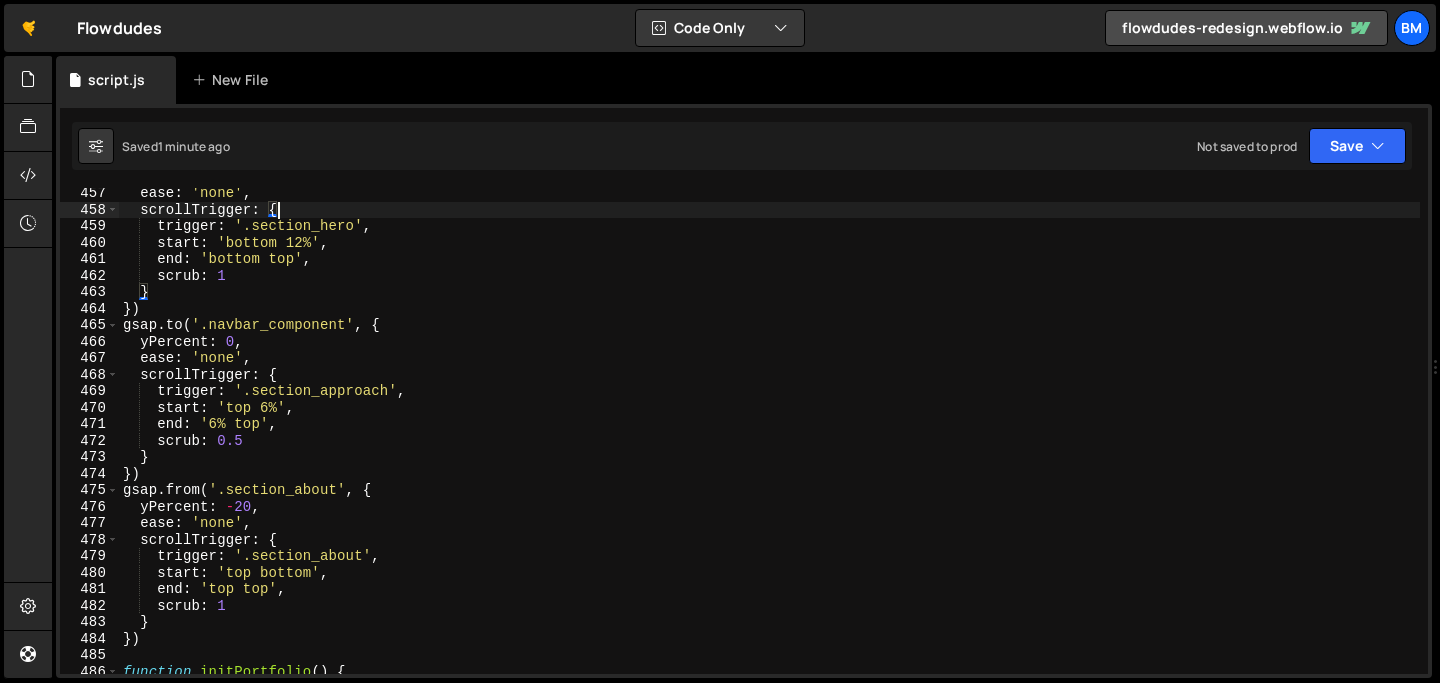 click on "ease :   'none' ,    scrollTrigger :   {       trigger :   '.section_hero' ,       start :   'bottom 12%' ,       end :   'bottom top' ,       scrub :   1    } }) gsap . to ( '.navbar_component' ,   {    yPercent :   0 ,    ease :   'none' ,    scrollTrigger :   {       trigger :   '.section_approach' ,       start :   'top 6%' ,       end :   '6% top' ,       scrub :   0.5    } }) gsap . from ( '.section_about' ,   {    yPercent :   - 20 ,    ease :   'none' ,    scrollTrigger :   {       trigger :   '.section_about' ,       start :   'top bottom' ,       end :   'top top' ,       scrub :   1    } }) function   initPortfolio ( )   {    const   items   =   document . querySelectorAll ( '.portfolio_item' )" at bounding box center (769, 444) 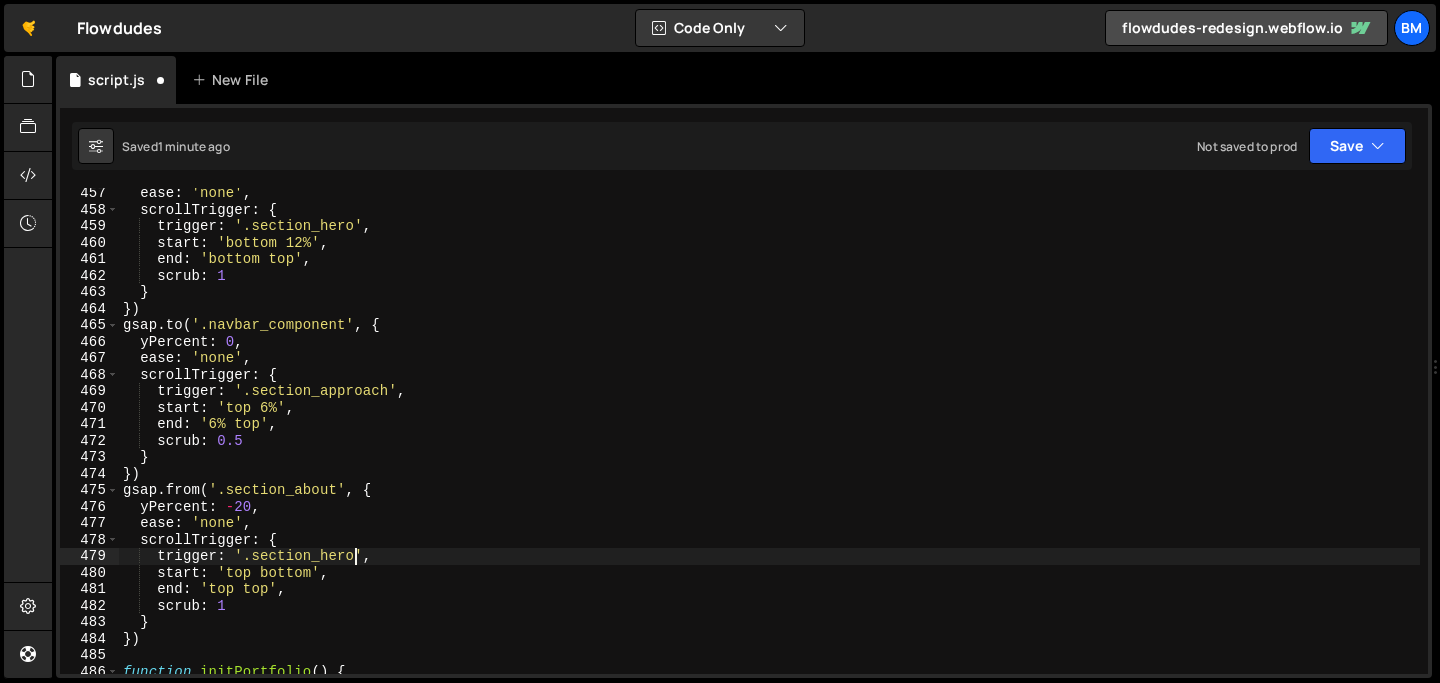 scroll, scrollTop: 0, scrollLeft: 16, axis: horizontal 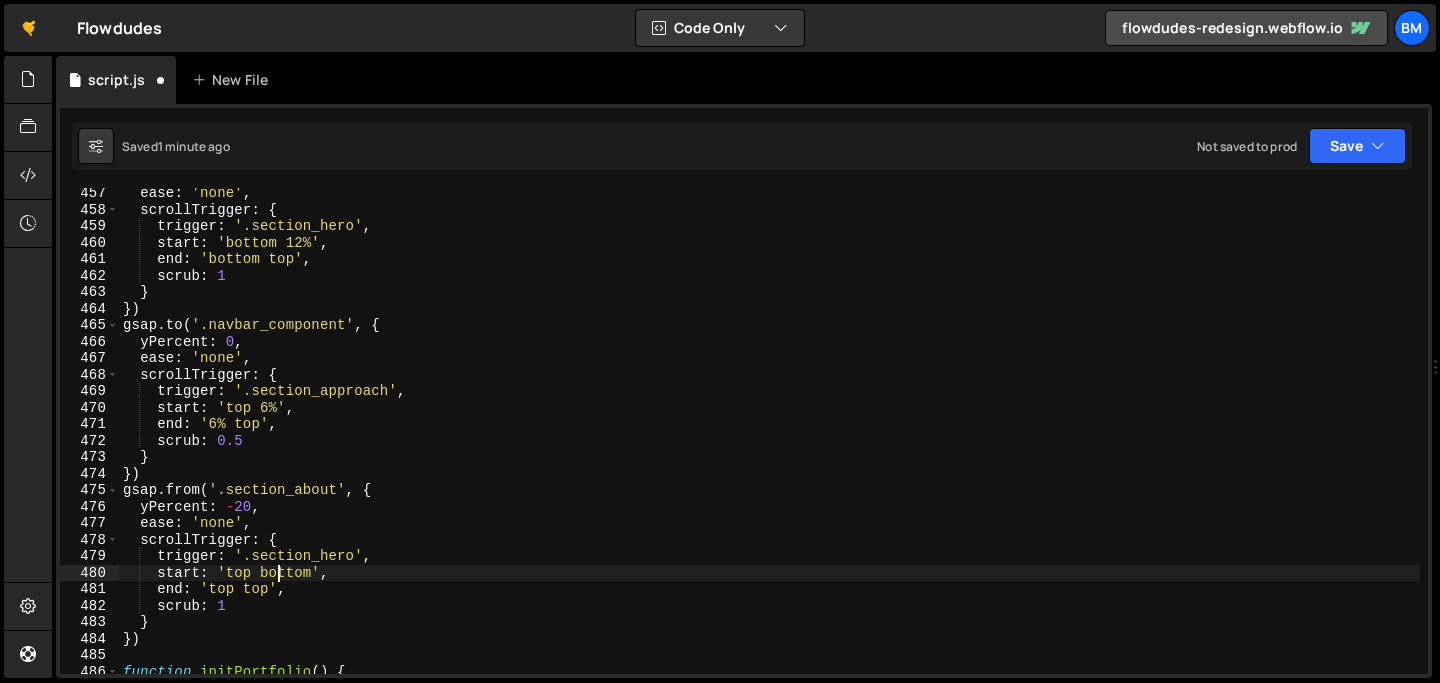 click on "ease :   'none' ,    scrollTrigger :   {       trigger :   '.section_hero' ,       start :   'bottom 12%' ,       end :   'bottom top' ,       scrub :   1    } }) gsap . to ( '.navbar_component' ,   {    yPercent :   0 ,    ease :   'none' ,    scrollTrigger :   {       trigger :   '.section_approach' ,       start :   'top 6%' ,       end :   '6% top' ,       scrub :   0.5    } }) gsap . from ( '.section_about' ,   {    yPercent :   - 20 ,    ease :   'none' ,    scrollTrigger :   {       trigger :   '.section_hero' ,       start :   'top bottom' ,       end :   'top top' ,       scrub :   1    } }) function   initPortfolio ( )   {    const   items   =   document . querySelectorAll ( '.portfolio_item' )" at bounding box center [769, 444] 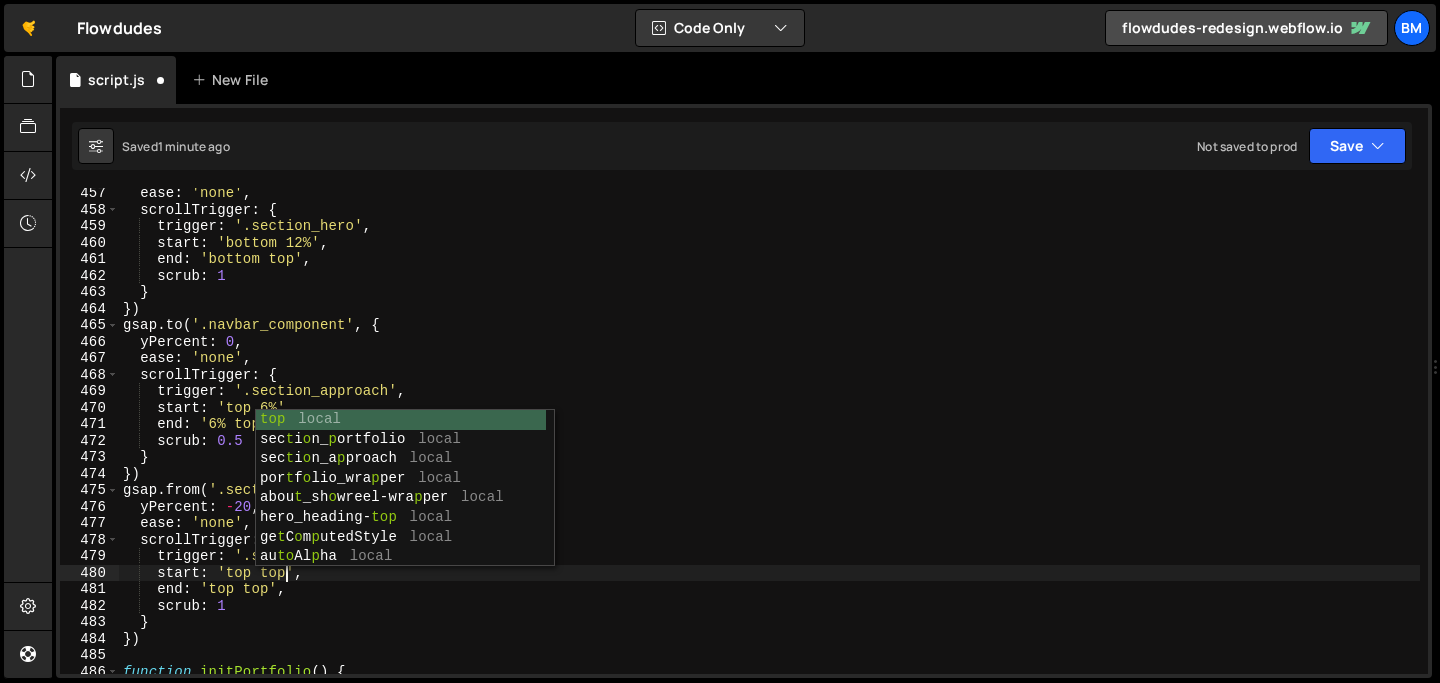 scroll, scrollTop: 0, scrollLeft: 11, axis: horizontal 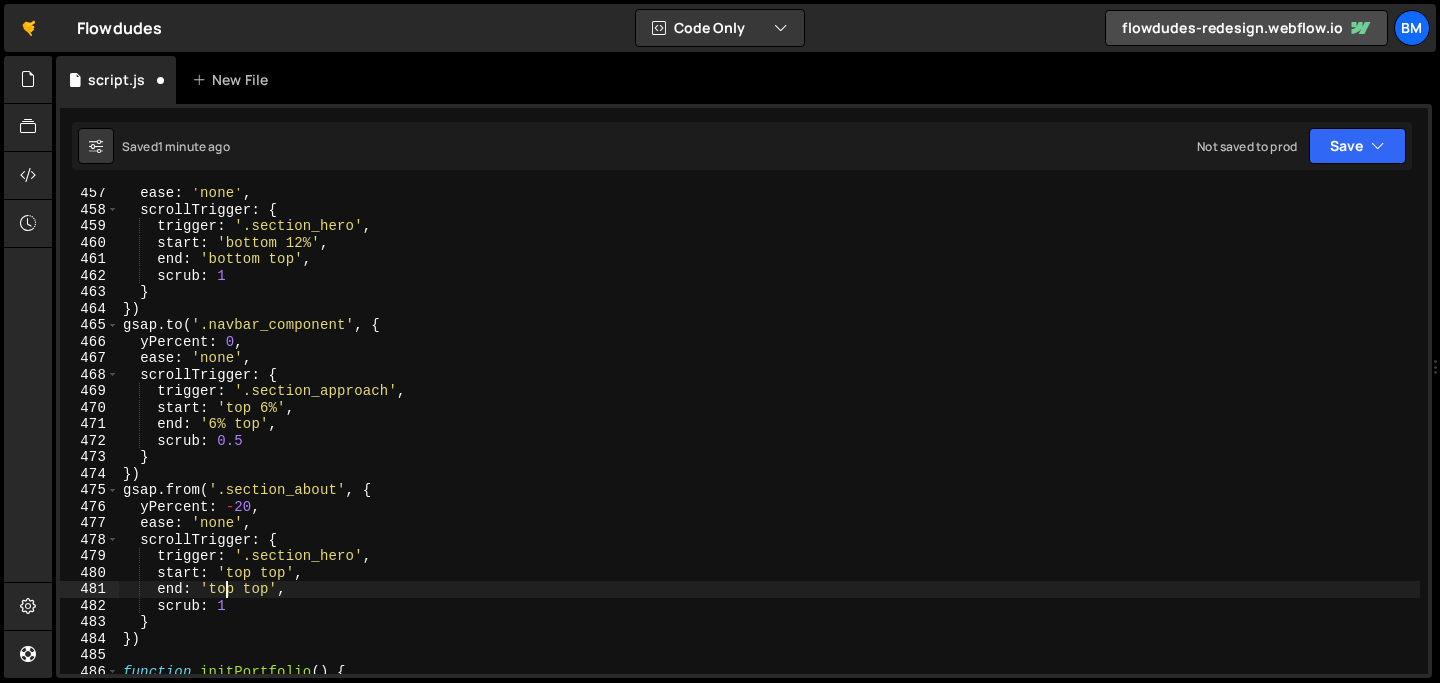click on "ease :   'none' ,    scrollTrigger :   {       trigger :   '.section_hero' ,       start :   'bottom 12%' ,       end :   'bottom top' ,       scrub :   1    } }) gsap . to ( '.navbar_component' ,   {    yPercent :   0 ,    ease :   'none' ,    scrollTrigger :   {       trigger :   '.section_approach' ,       start :   'top 6%' ,       end :   '6% top' ,       scrub :   0.5    } }) gsap . from ( '.section_about' ,   {    yPercent :   - 20 ,    ease :   'none' ,    scrollTrigger :   {       trigger :   '.section_hero' ,       start :   'top top' ,       end :   'top top' ,       scrub :   1    } }) function   initPortfolio ( )   {    const   items   =   document . querySelectorAll ( '.portfolio_item' )" at bounding box center [769, 444] 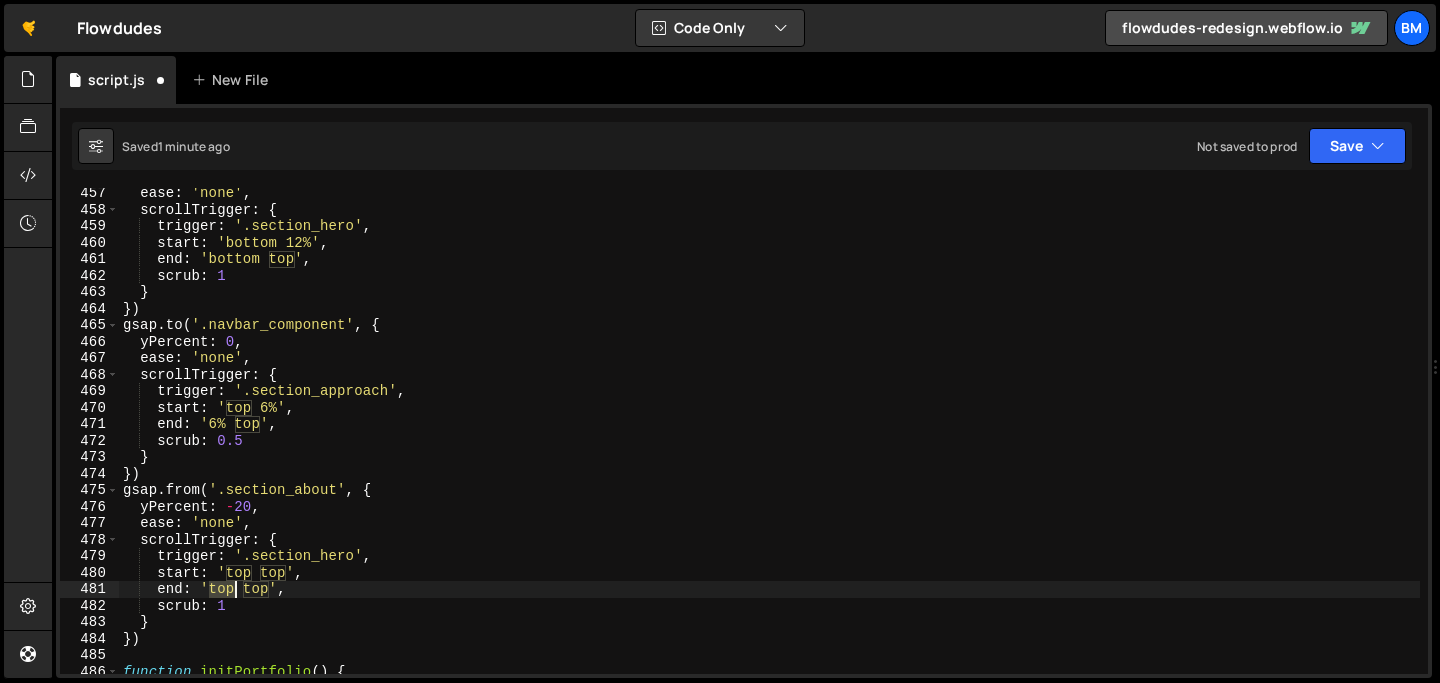 click on "ease :   'none' ,    scrollTrigger :   {       trigger :   '.section_hero' ,       start :   'bottom 12%' ,       end :   'bottom top' ,       scrub :   1    } }) gsap . to ( '.navbar_component' ,   {    yPercent :   0 ,    ease :   'none' ,    scrollTrigger :   {       trigger :   '.section_approach' ,       start :   'top 6%' ,       end :   '6% top' ,       scrub :   0.5    } }) gsap . from ( '.section_about' ,   {    yPercent :   - 20 ,    ease :   'none' ,    scrollTrigger :   {       trigger :   '.section_hero' ,       start :   'top top' ,       end :   'top top' ,       scrub :   1    } }) function   initPortfolio ( )   {    const   items   =   document . querySelectorAll ( '.portfolio_item' )" at bounding box center [769, 444] 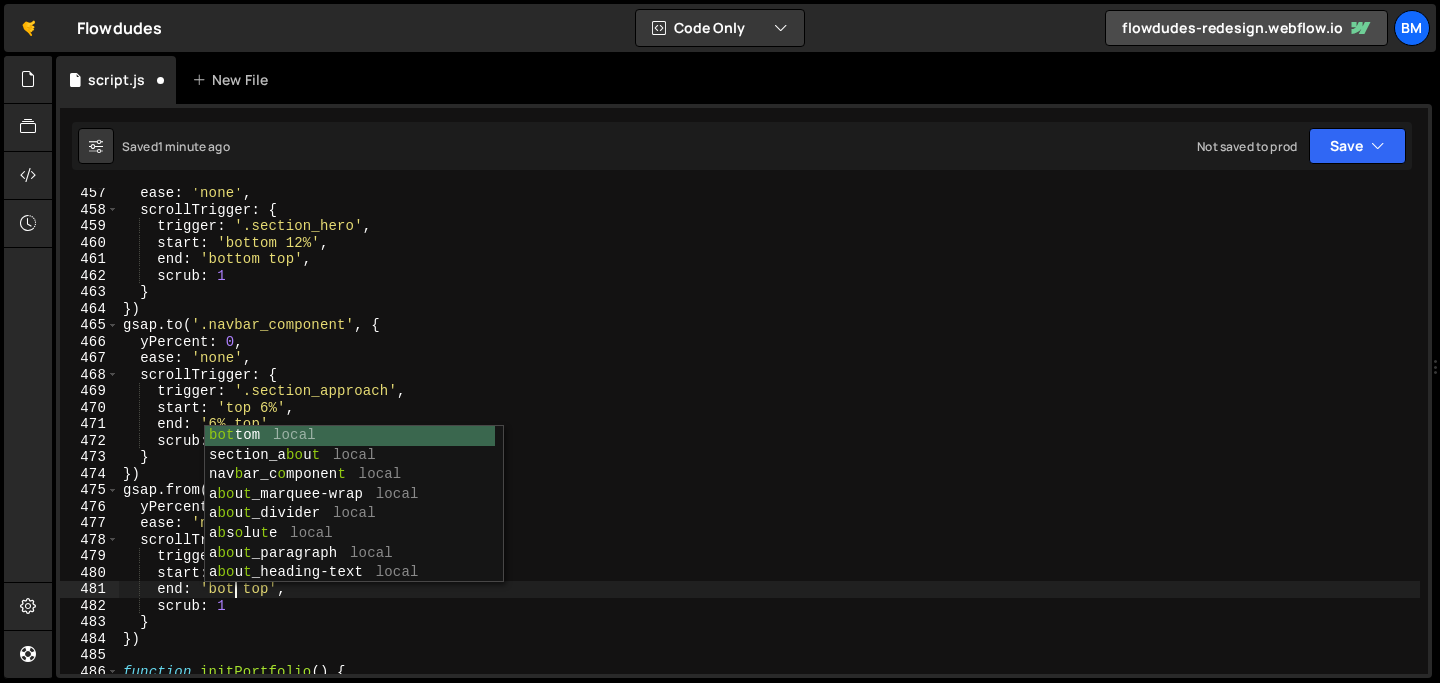 scroll, scrollTop: 0, scrollLeft: 7, axis: horizontal 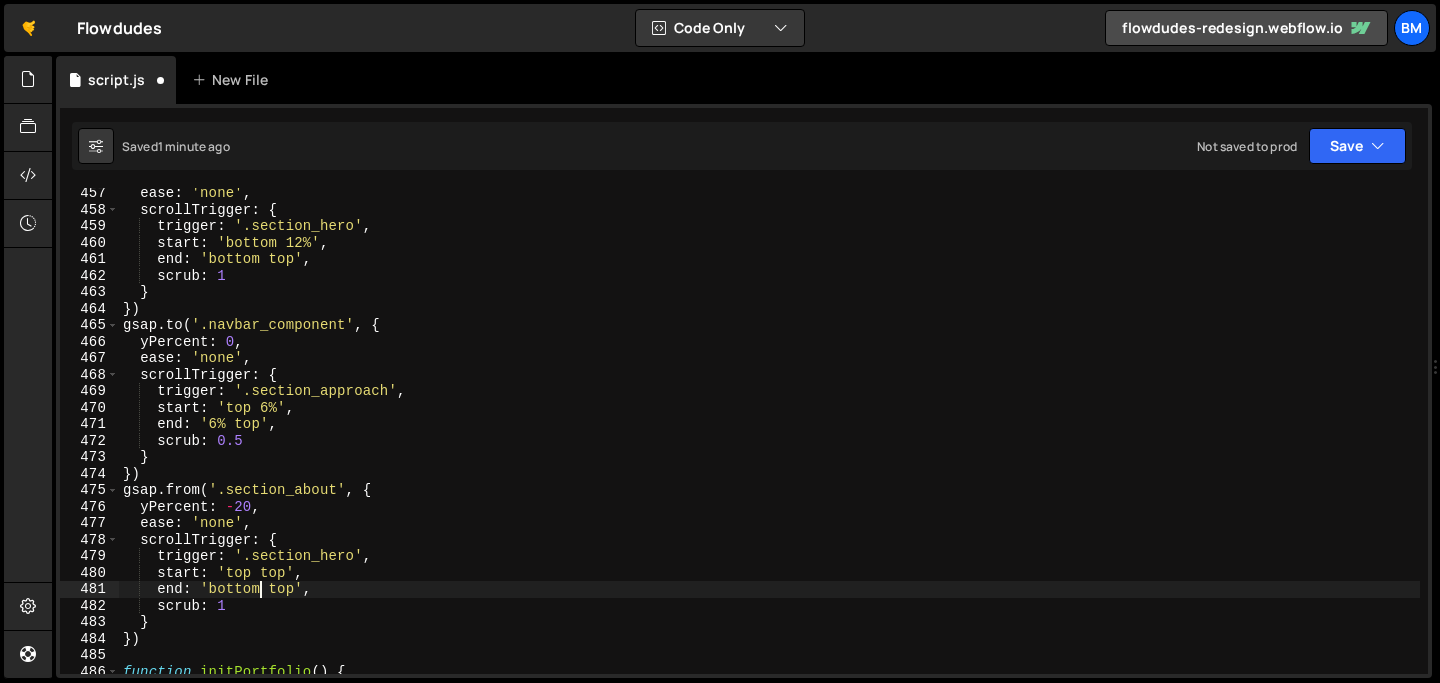 type on "end: 'bottom top'," 